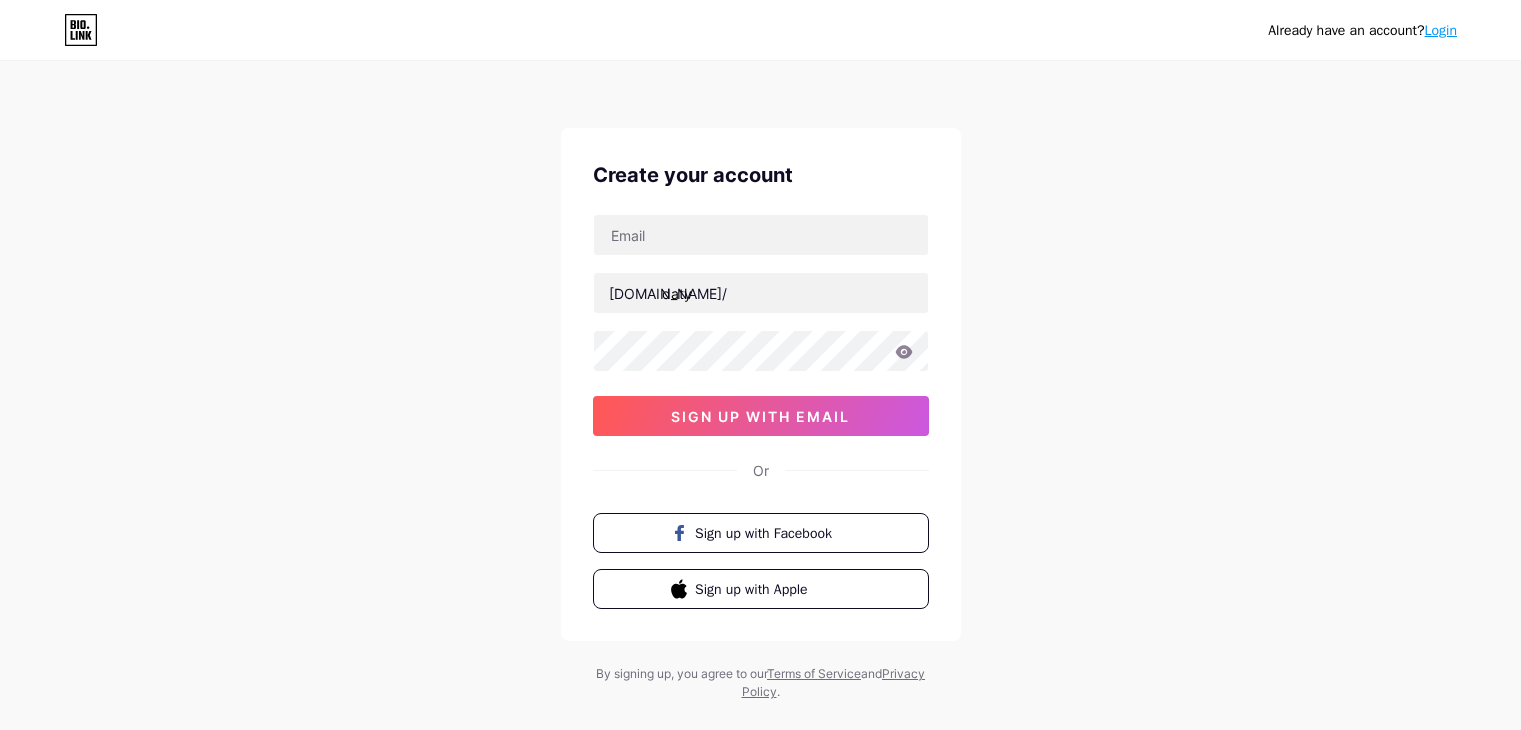 scroll, scrollTop: 0, scrollLeft: 0, axis: both 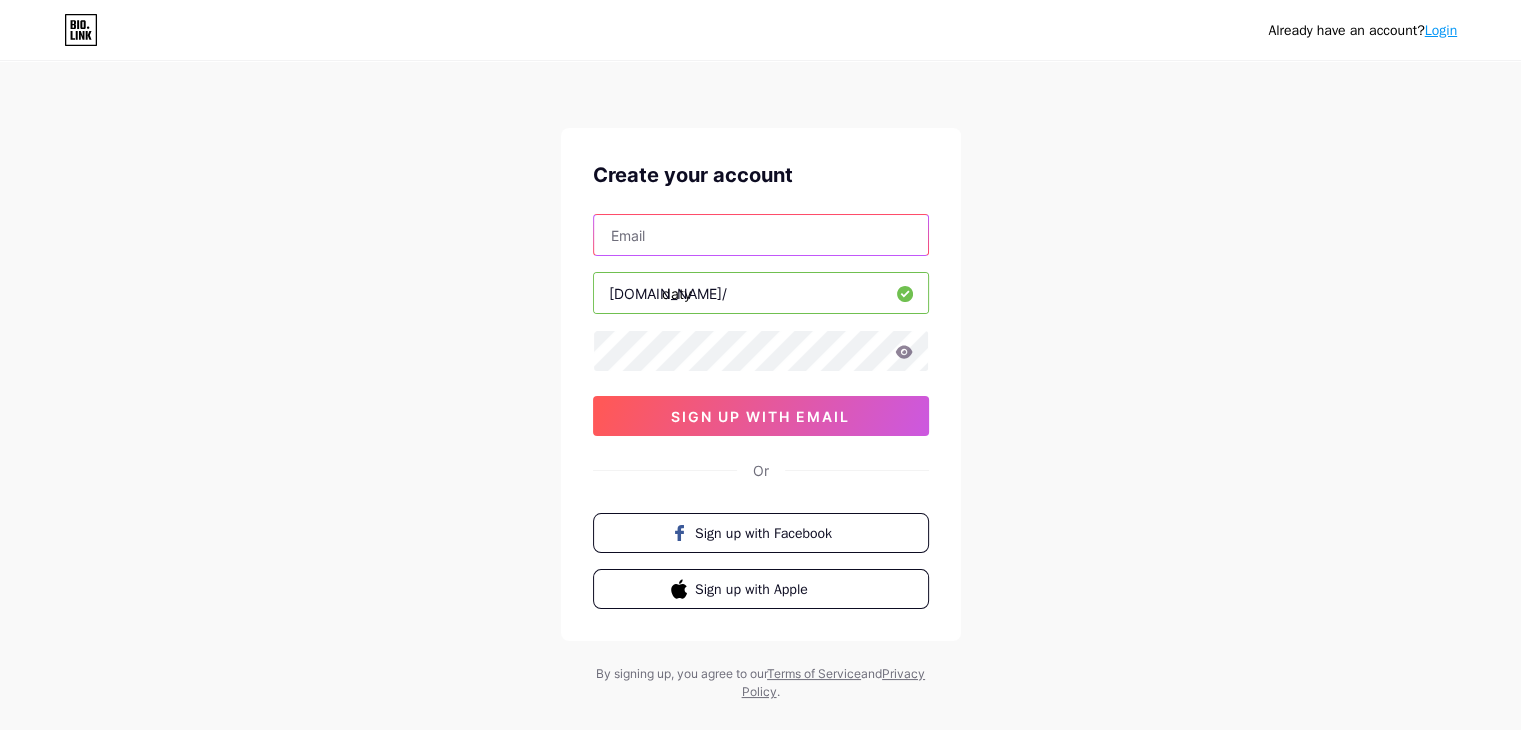 click at bounding box center (761, 235) 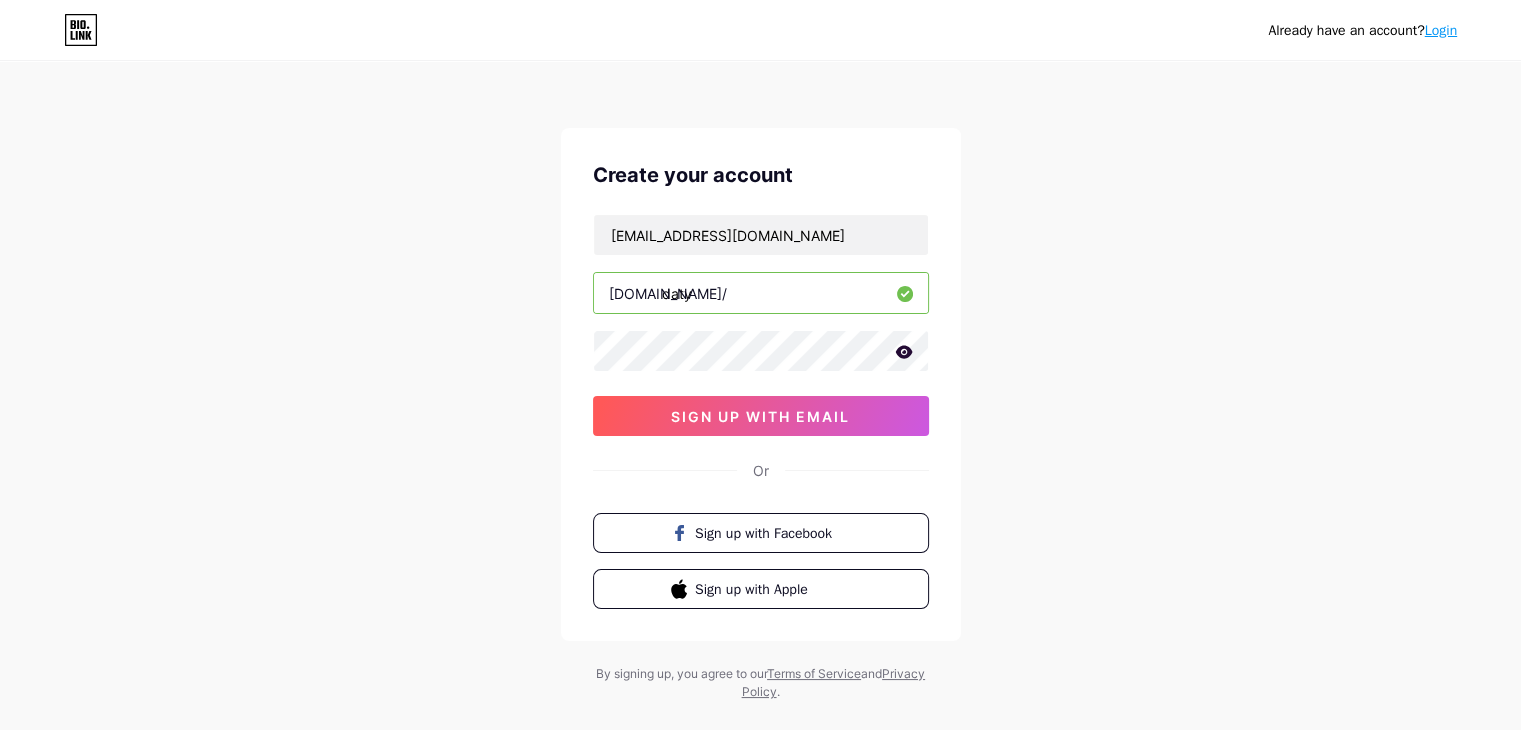 click on "Already have an account?  Login   Create your account     sin.sidr@gmail.com     bio.link/   daty                     sign up with email         Or       Sign up with Facebook
Sign up with Apple
By signing up, you agree to our  Terms of Service  and  Privacy Policy ." at bounding box center (760, 382) 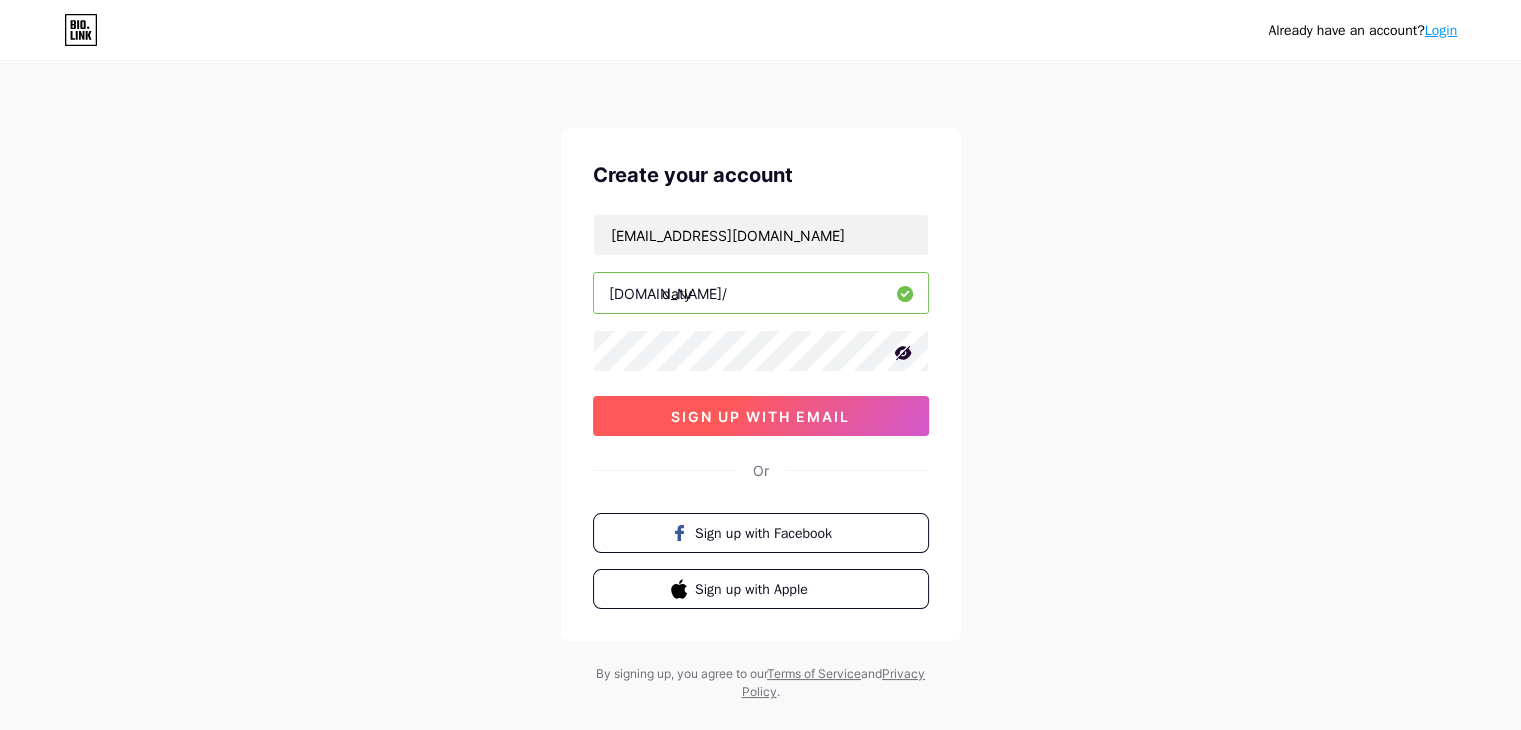 click on "sign up with email" at bounding box center [760, 416] 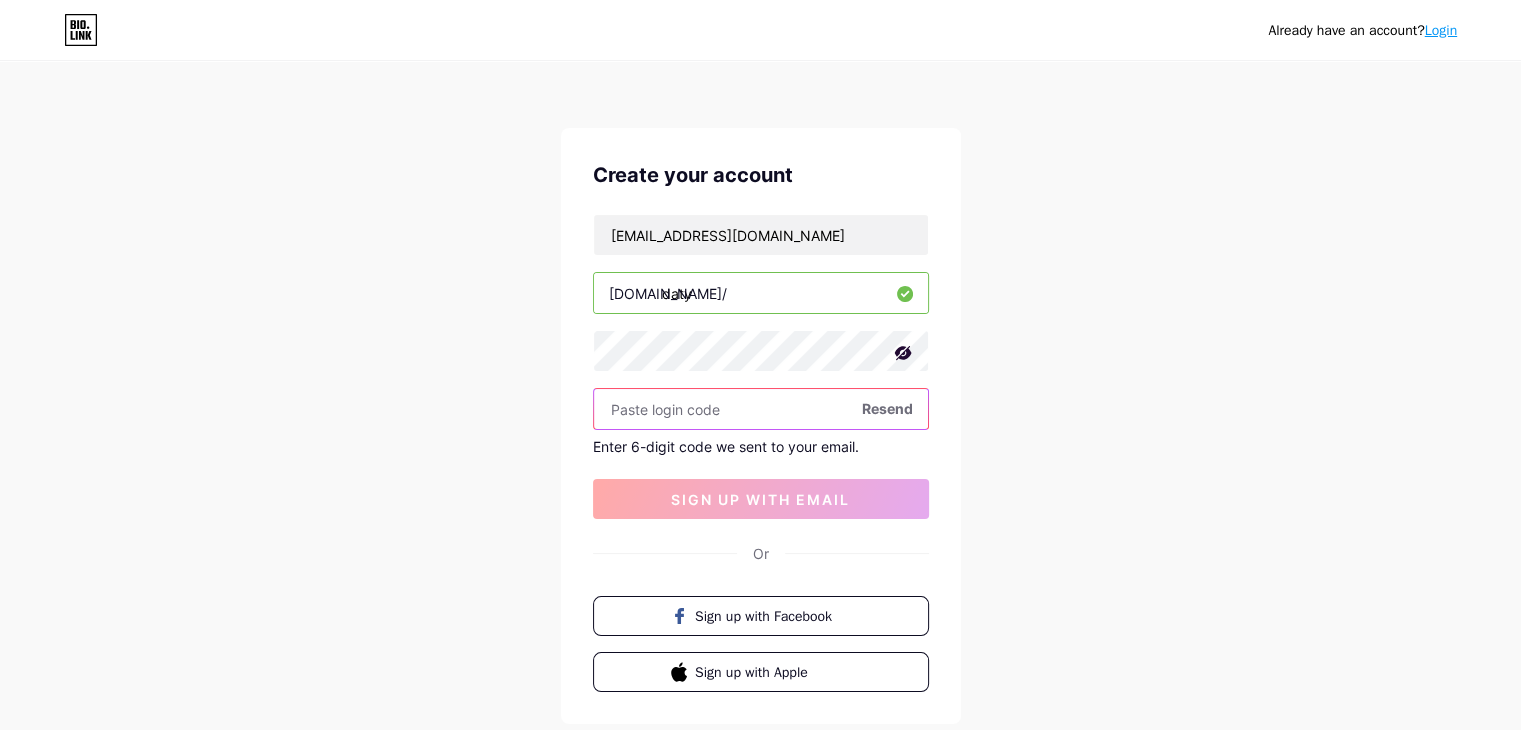 paste on "339780" 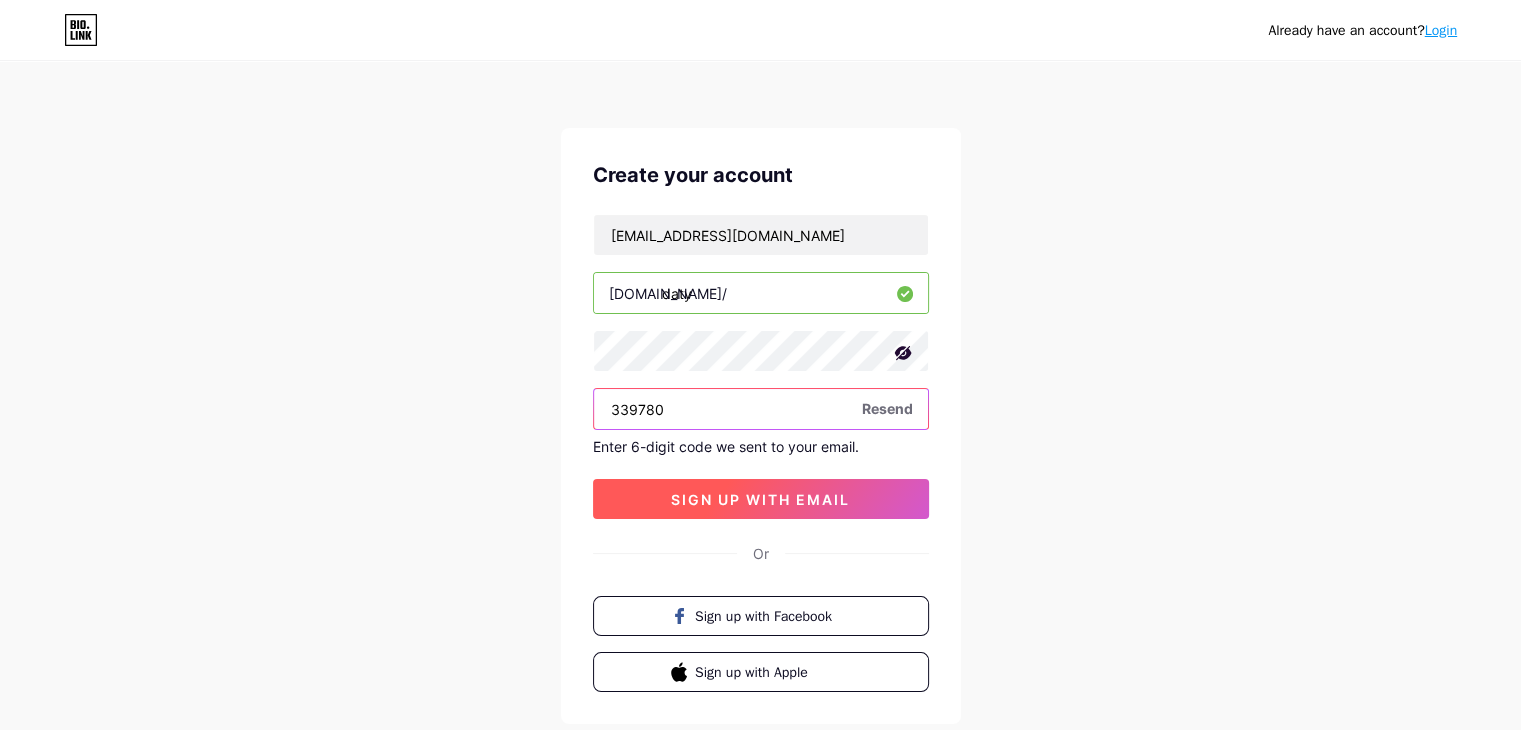 type on "339780" 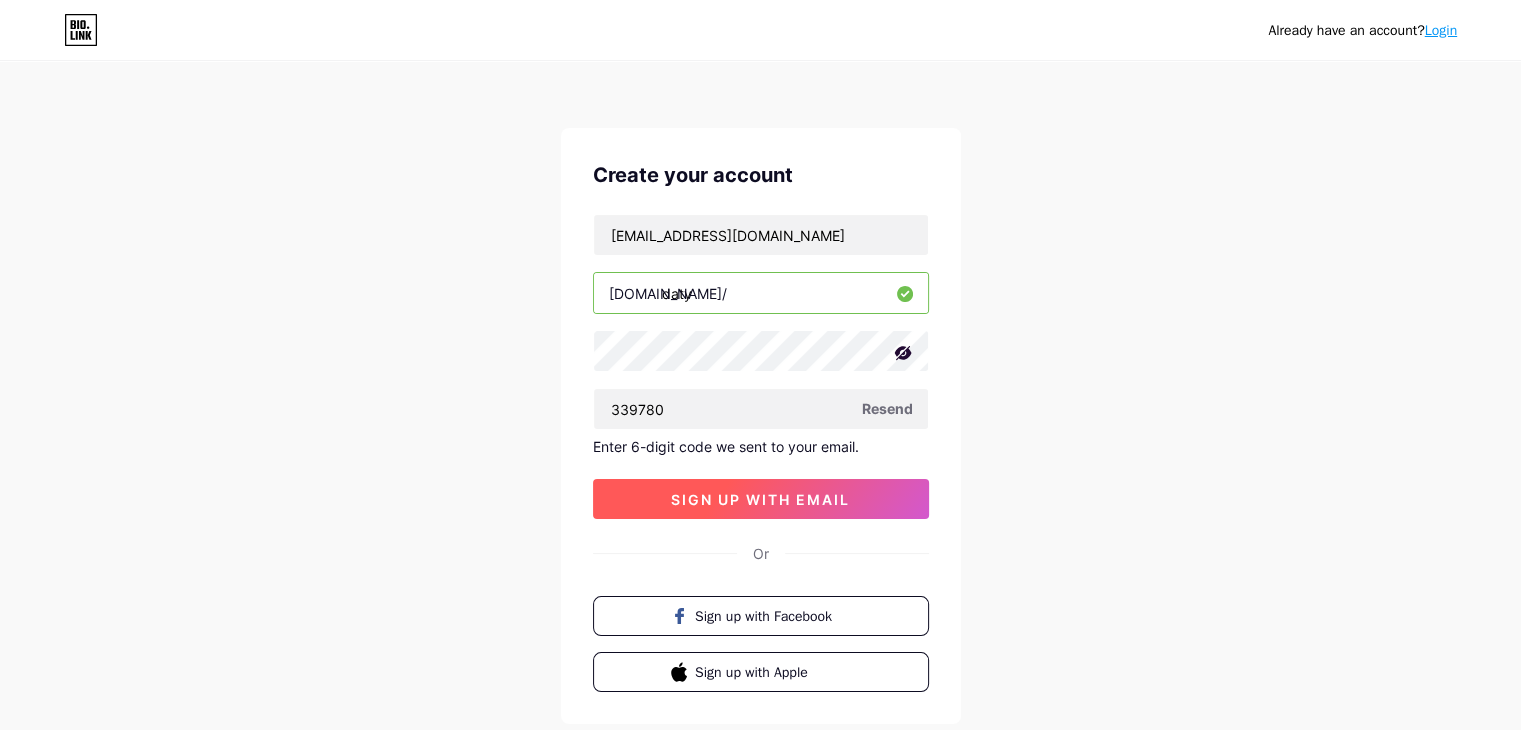 click on "sign up with email" at bounding box center [760, 499] 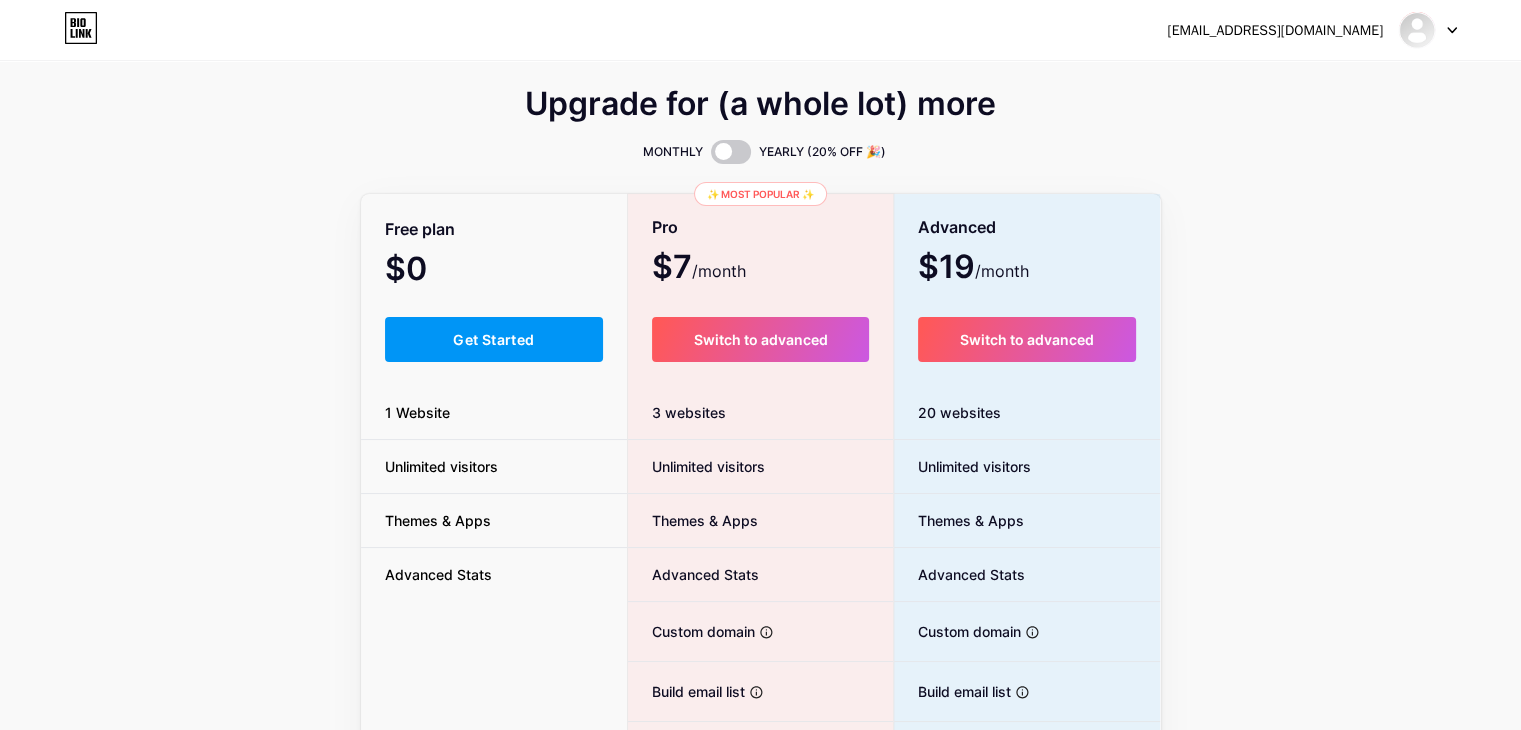 click on "Get Started" at bounding box center [494, 339] 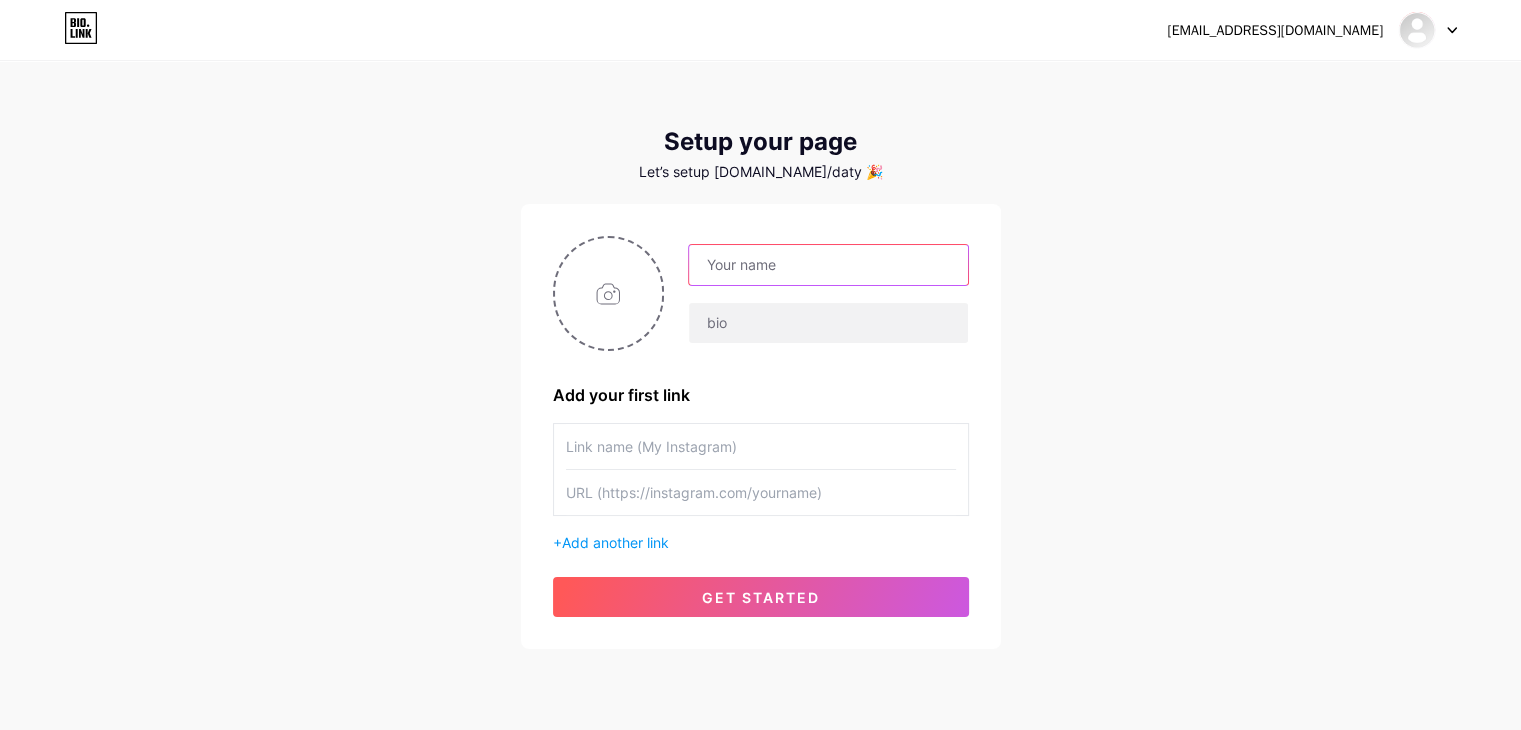 click at bounding box center (828, 265) 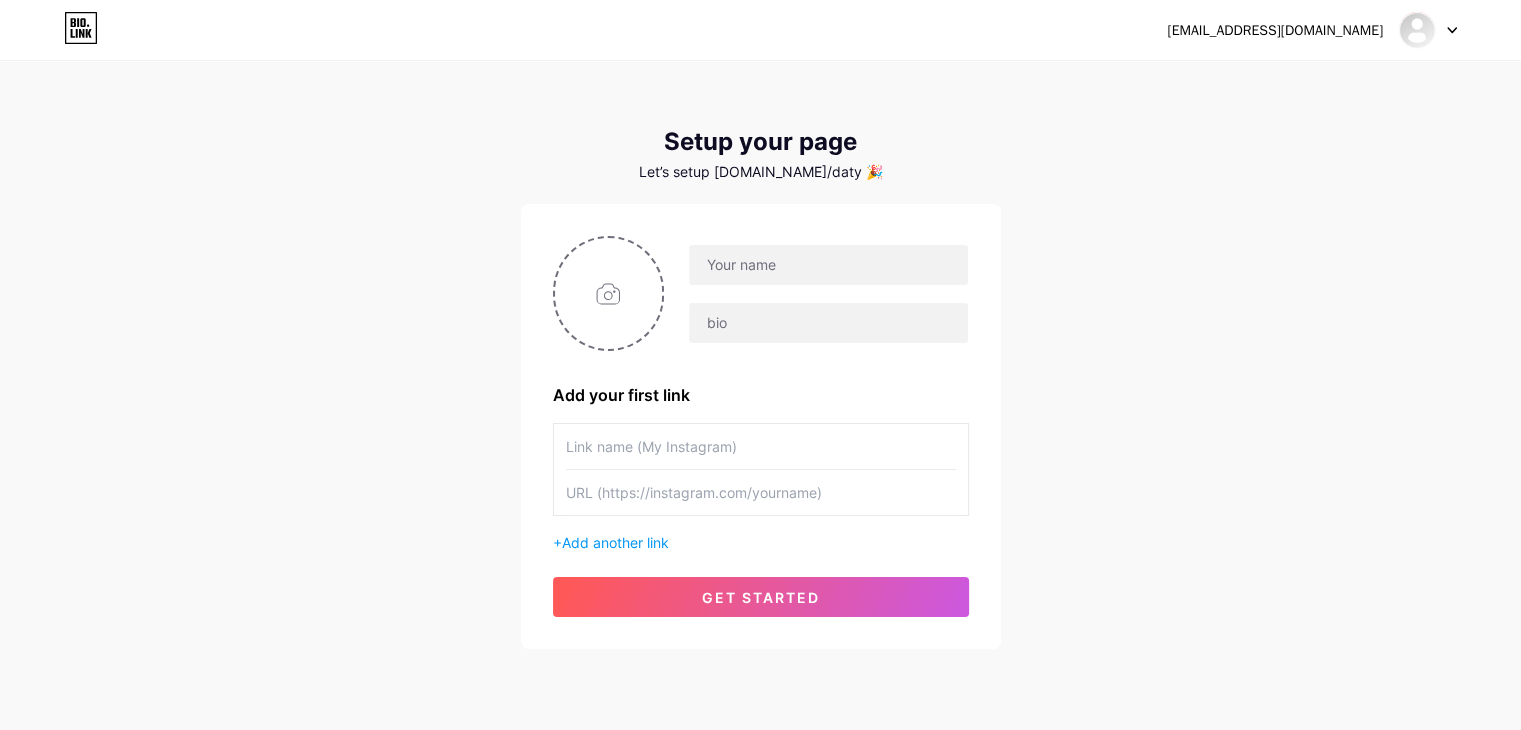 click at bounding box center [761, 492] 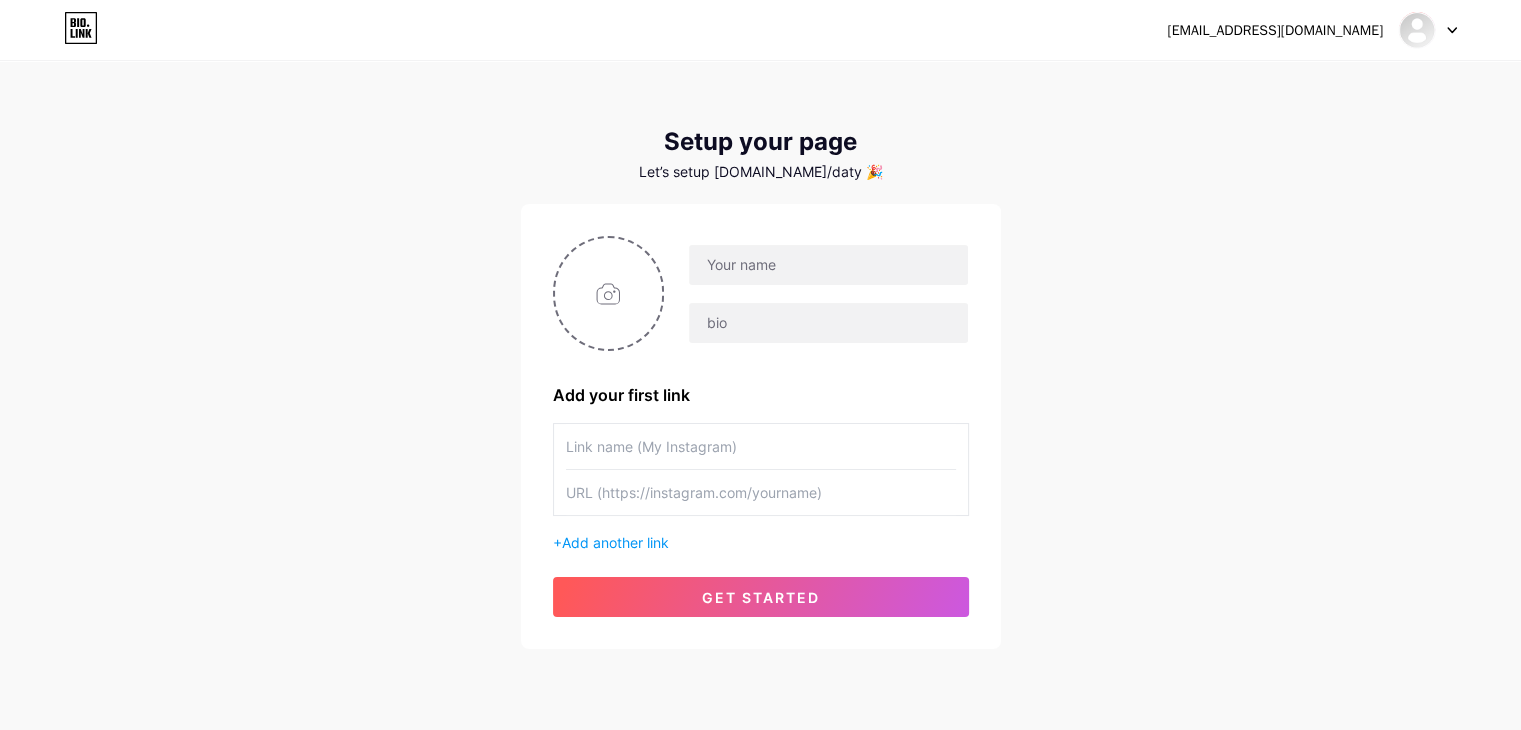 paste on "[URL][DOMAIN_NAME]" 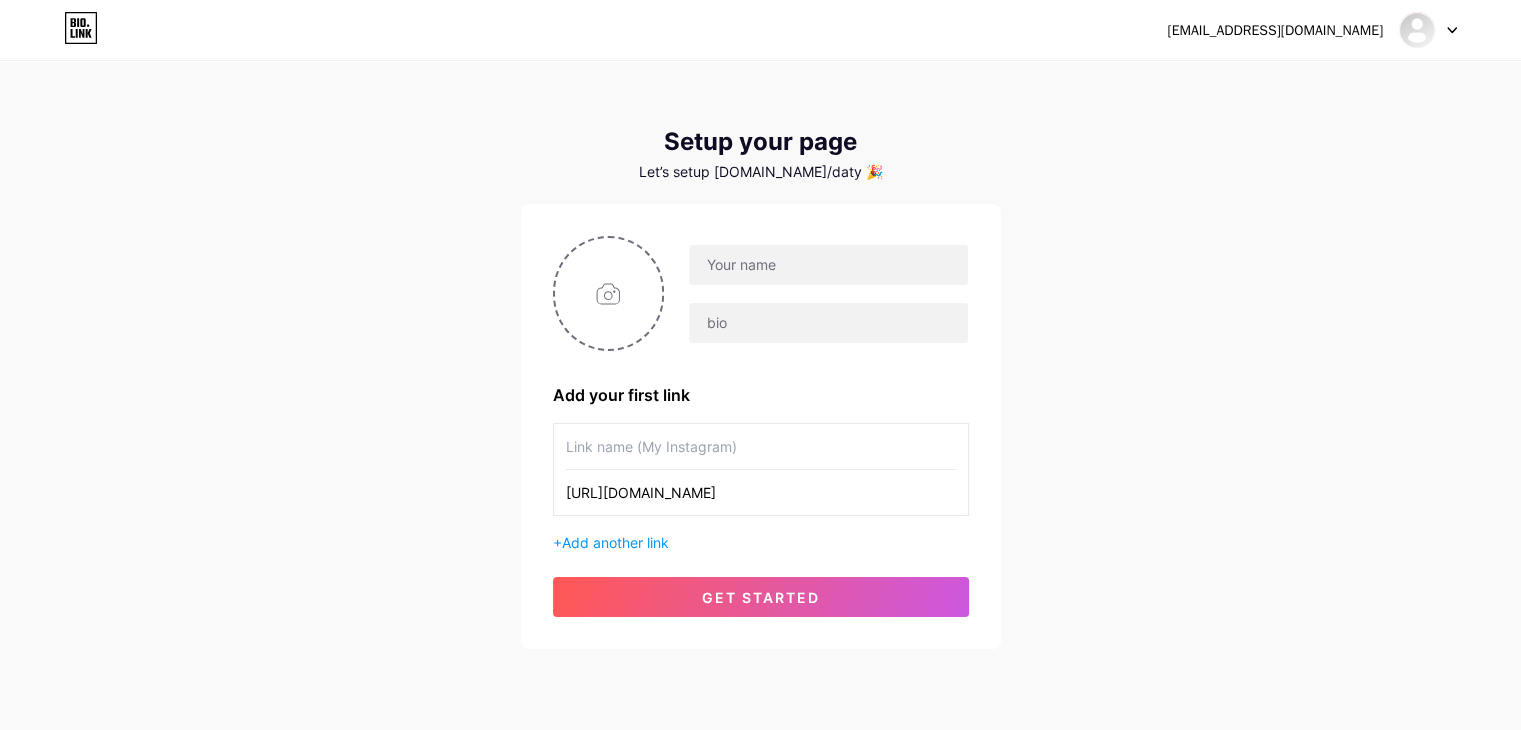 type on "[URL][DOMAIN_NAME]" 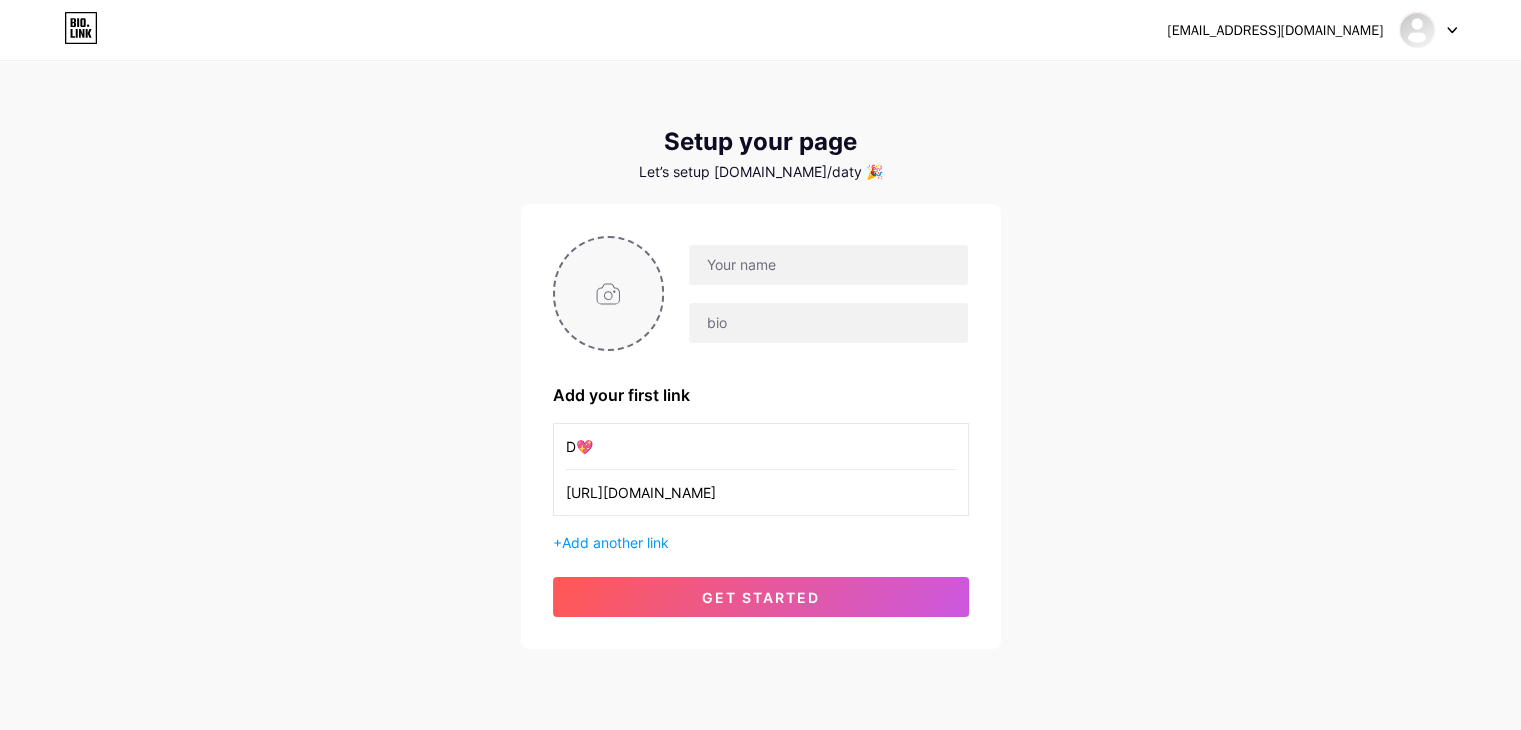 type on "D" 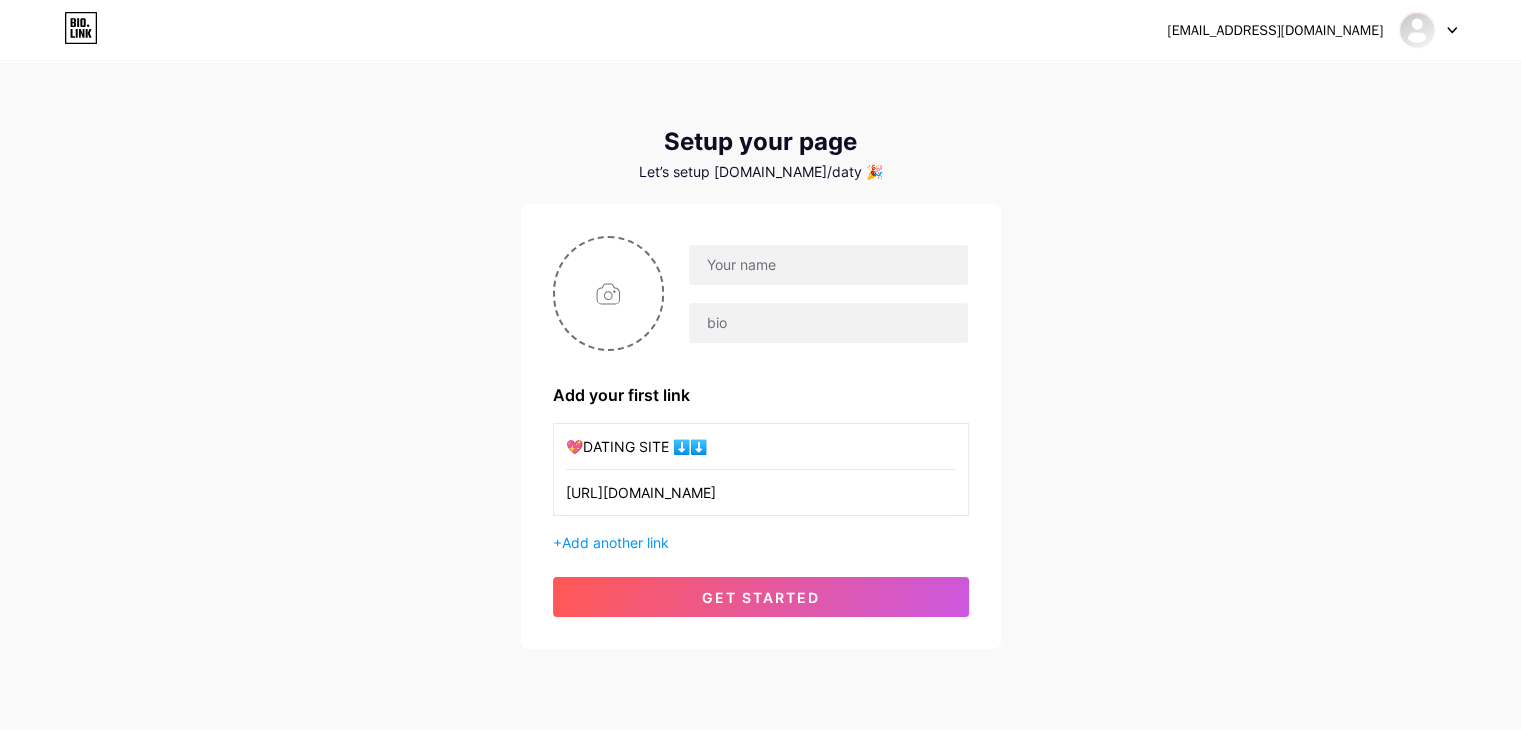 click on "💖DATING SITE ⬇️⬇️" at bounding box center (761, 446) 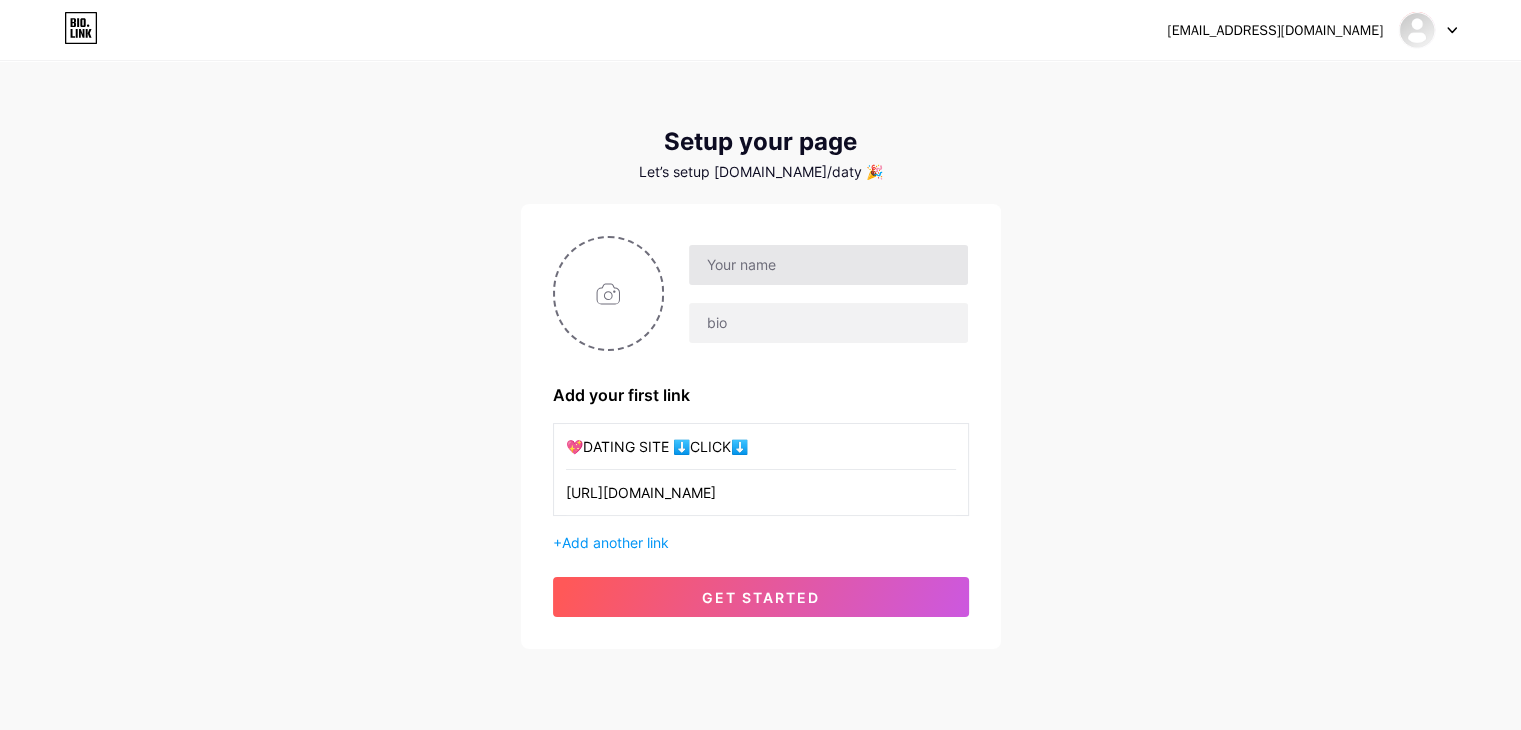 type on "💖DATING SITE ⬇️CLICK⬇️" 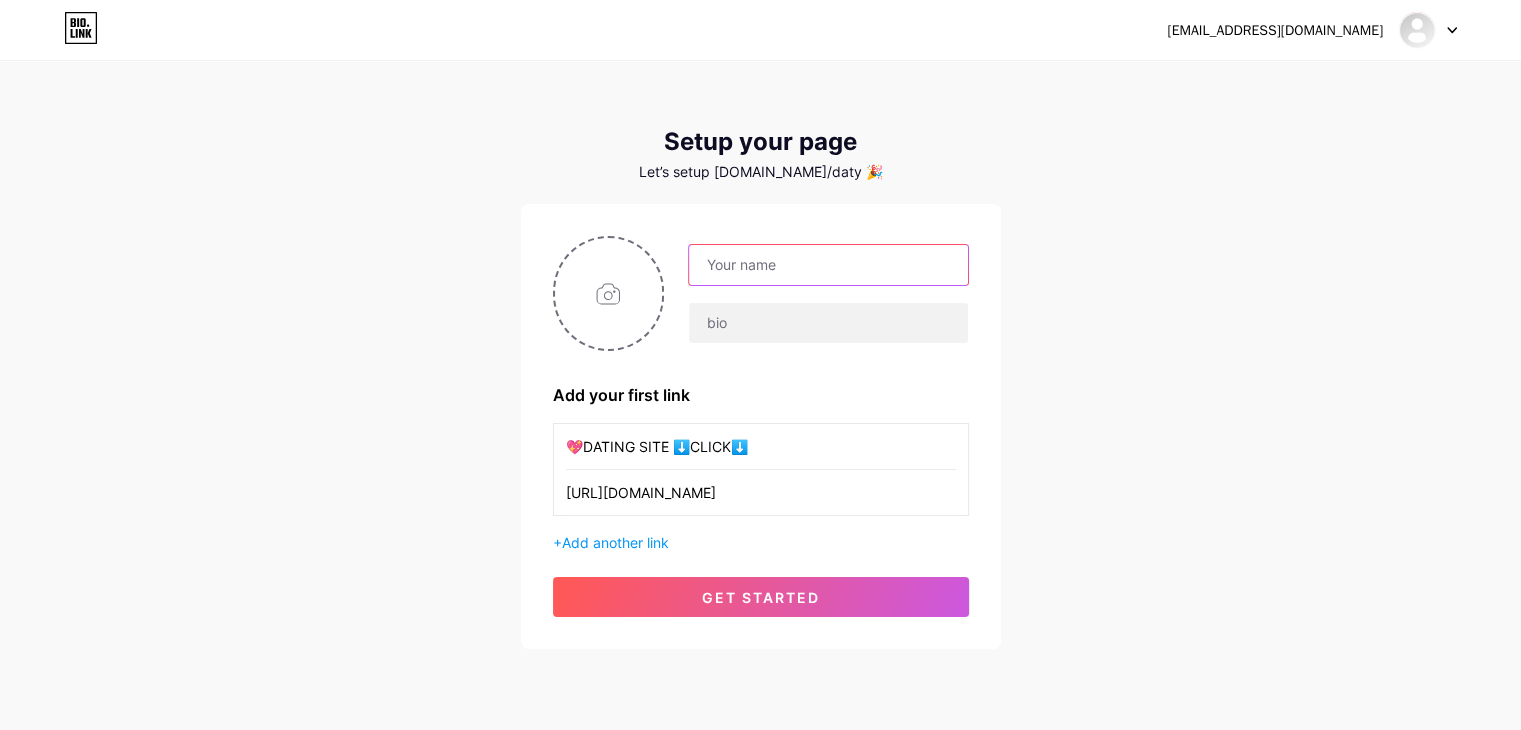 click at bounding box center [828, 265] 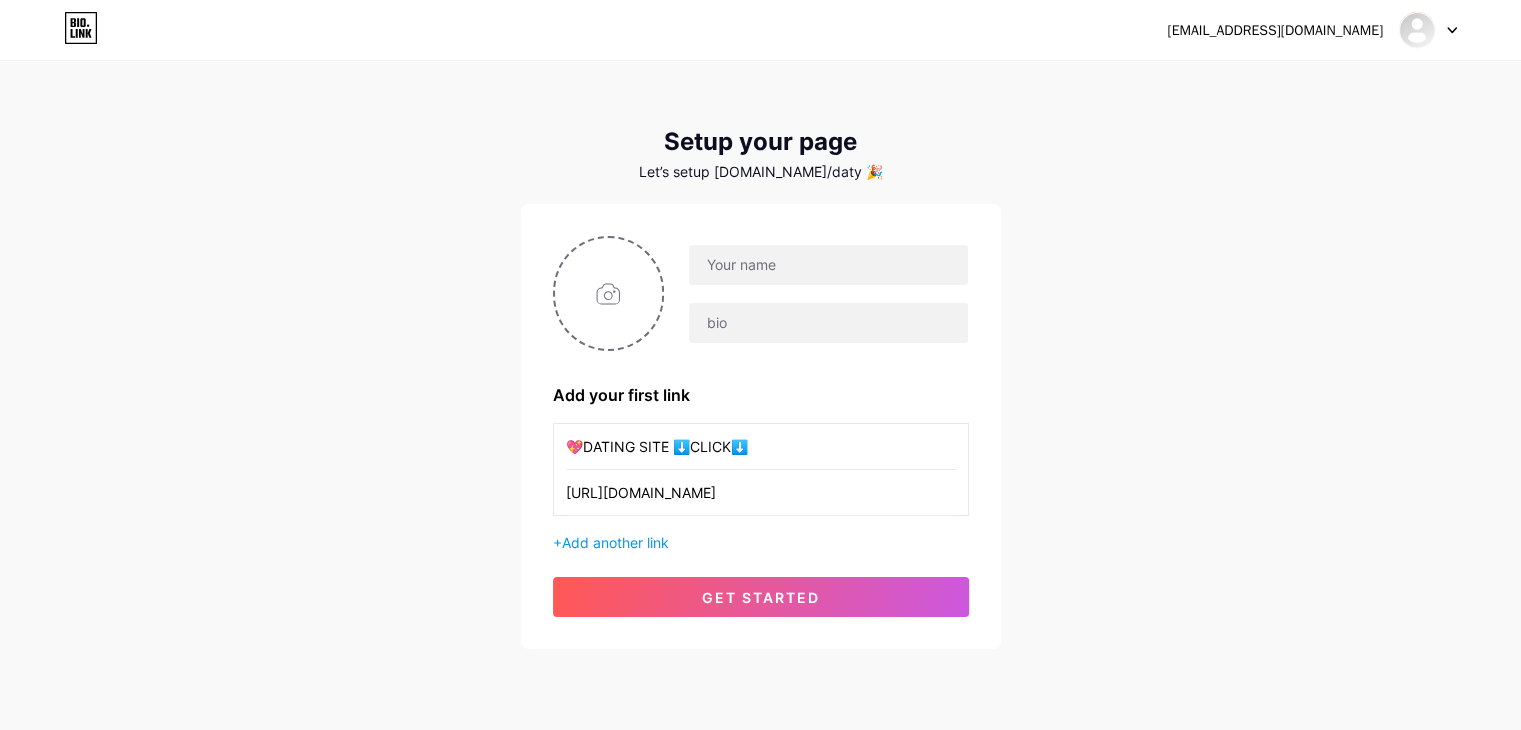 click on "Add your first link   💖DATING SITE ⬇️CLICK⬇️   https://wz72hrg.dating-flirttop.com/cymg3d9?s1=bio
+  Add another link     get started" at bounding box center (761, 426) 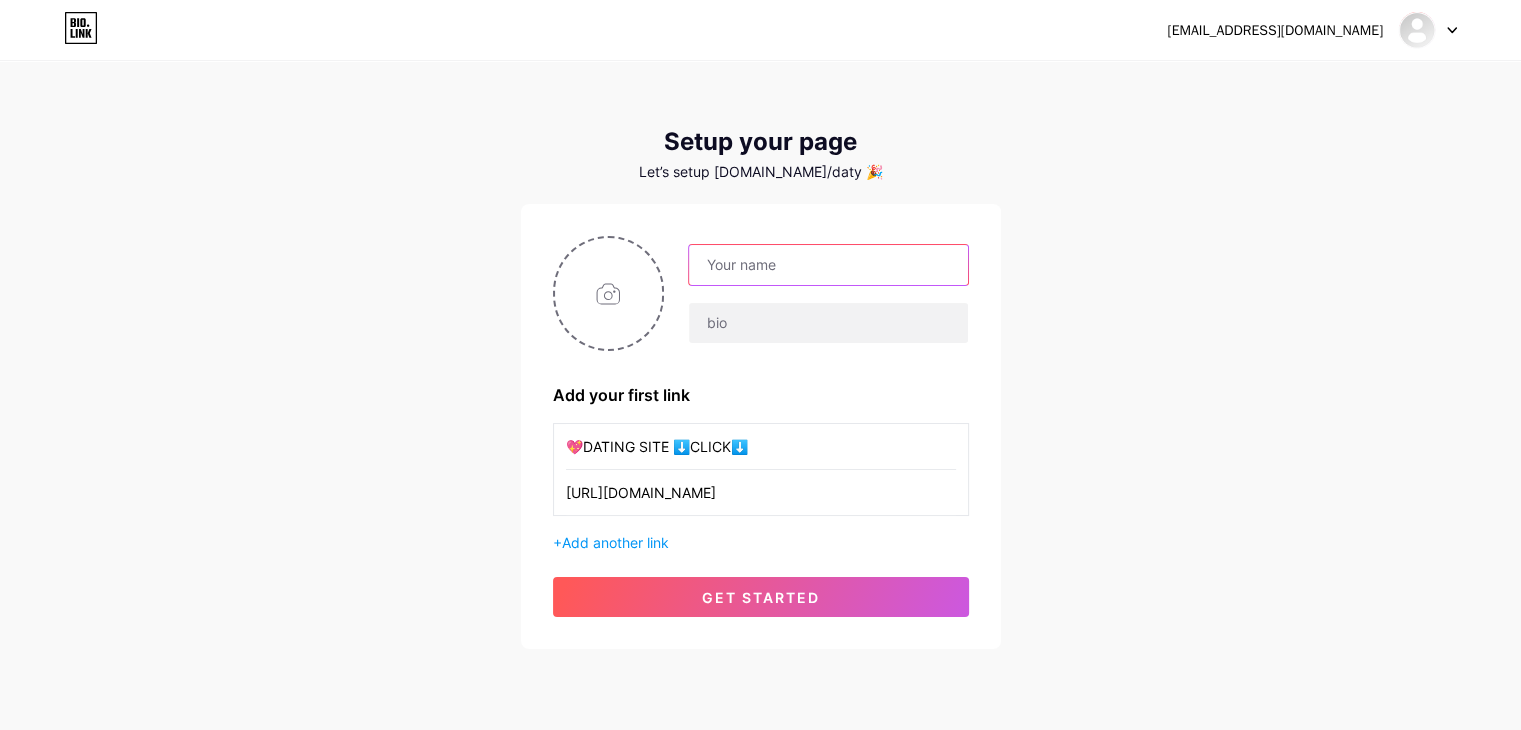 click at bounding box center [828, 265] 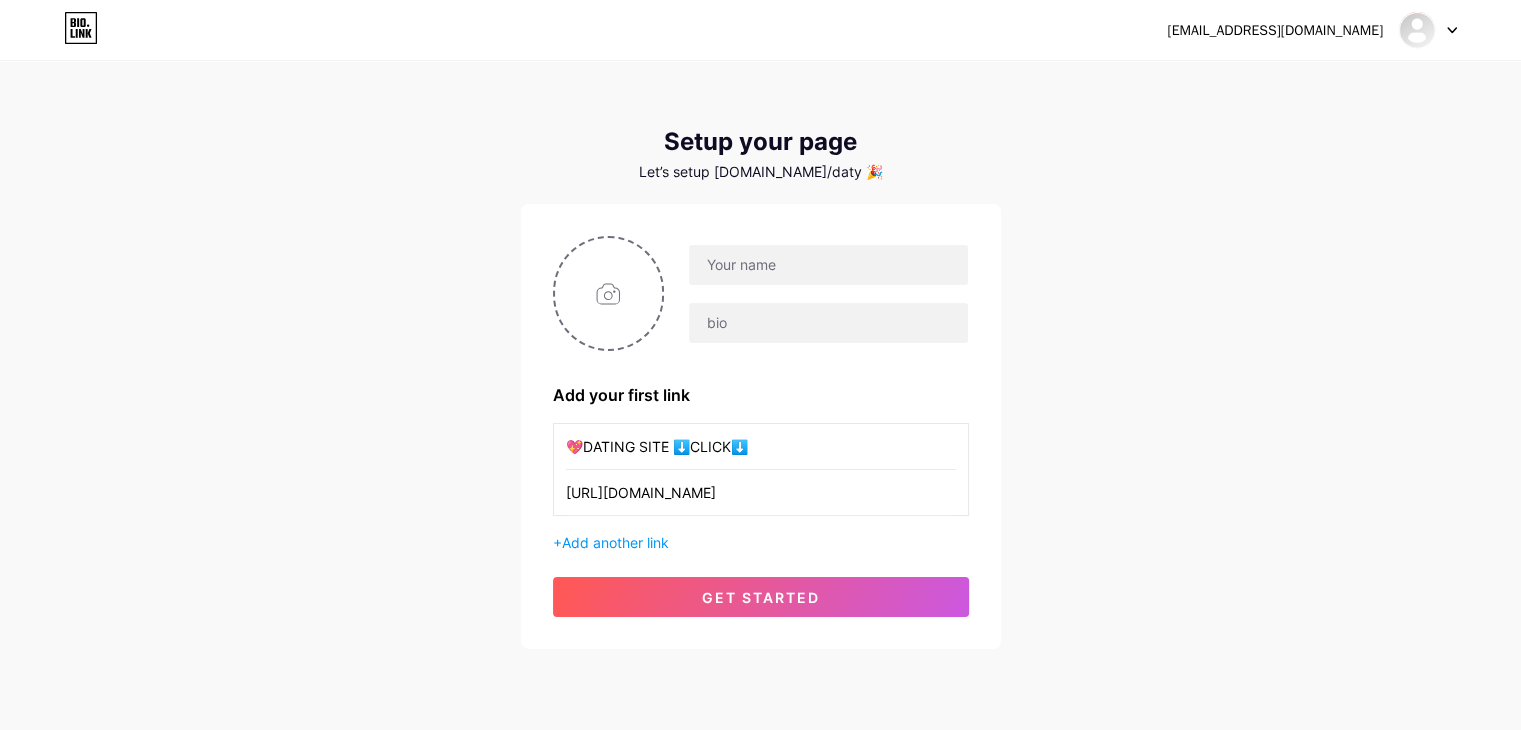 drag, startPoint x: 772, startPoint y: 446, endPoint x: 469, endPoint y: 444, distance: 303.0066 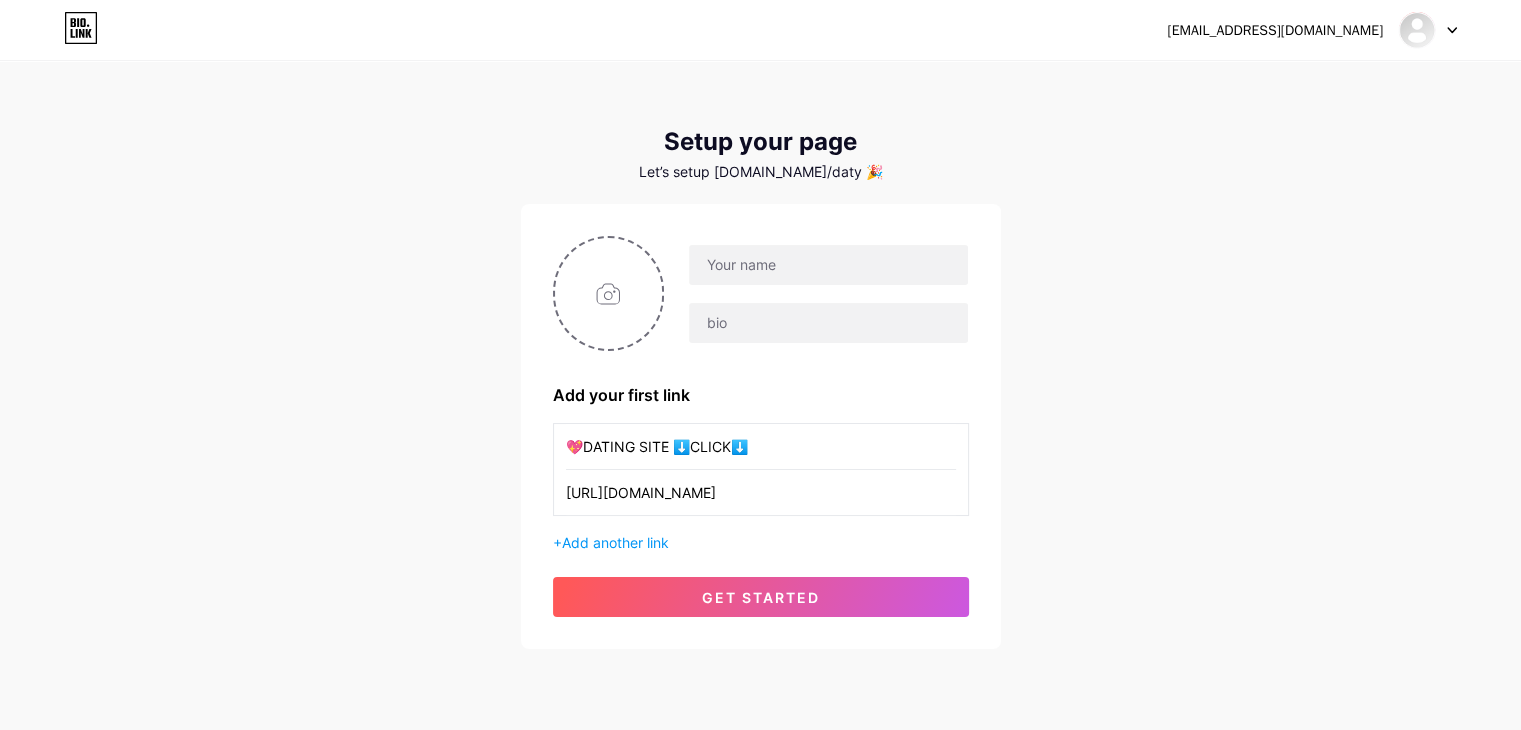 click on "sin.sidr@gmail.com           Dashboard     Logout   Setup your page   Let’s setup bio.link/daty 🎉                       Add your first link   💖DATING SITE ⬇️CLICK⬇️   https://wz72hrg.dating-flirttop.com/cymg3d9?s1=bio
+  Add another link     get started" at bounding box center (760, 356) 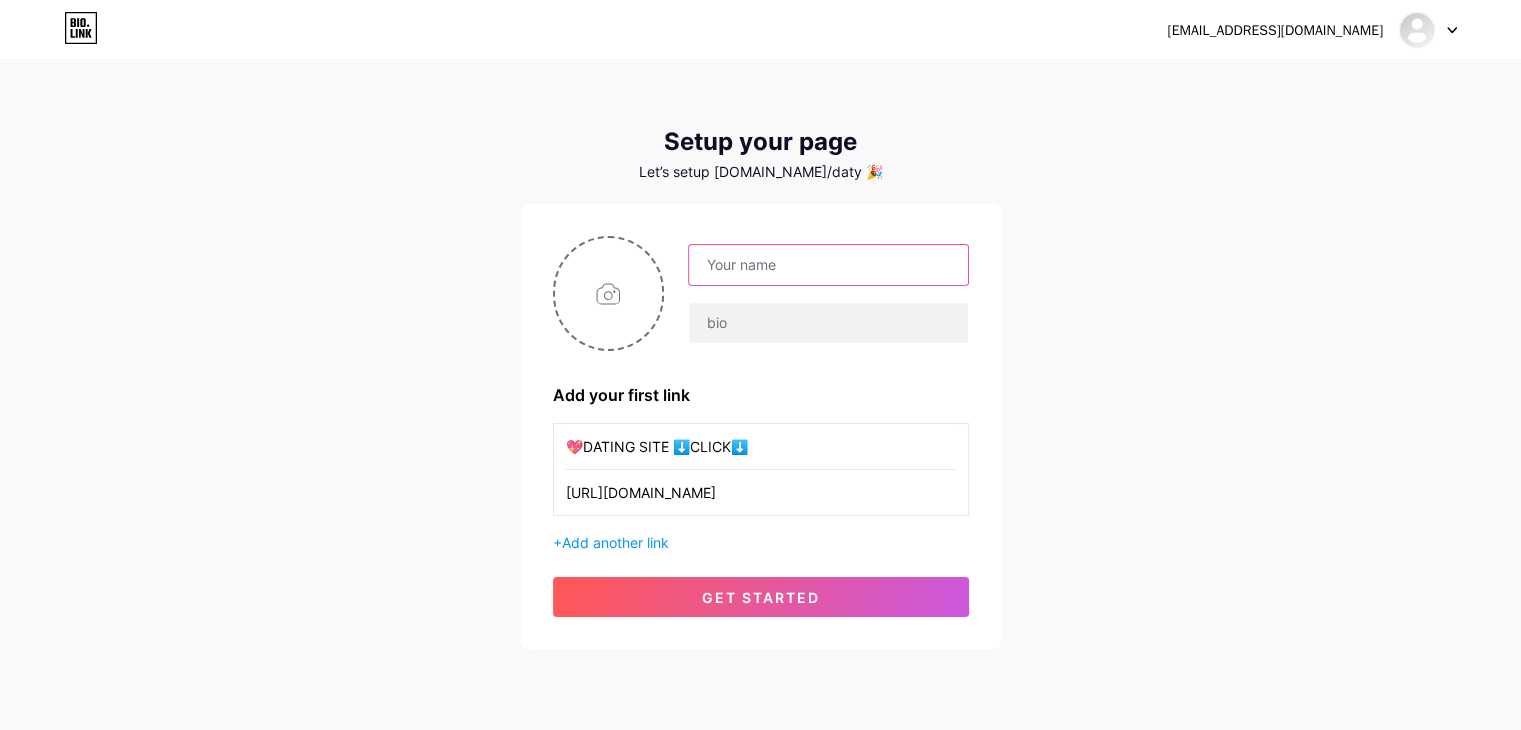 click at bounding box center (828, 265) 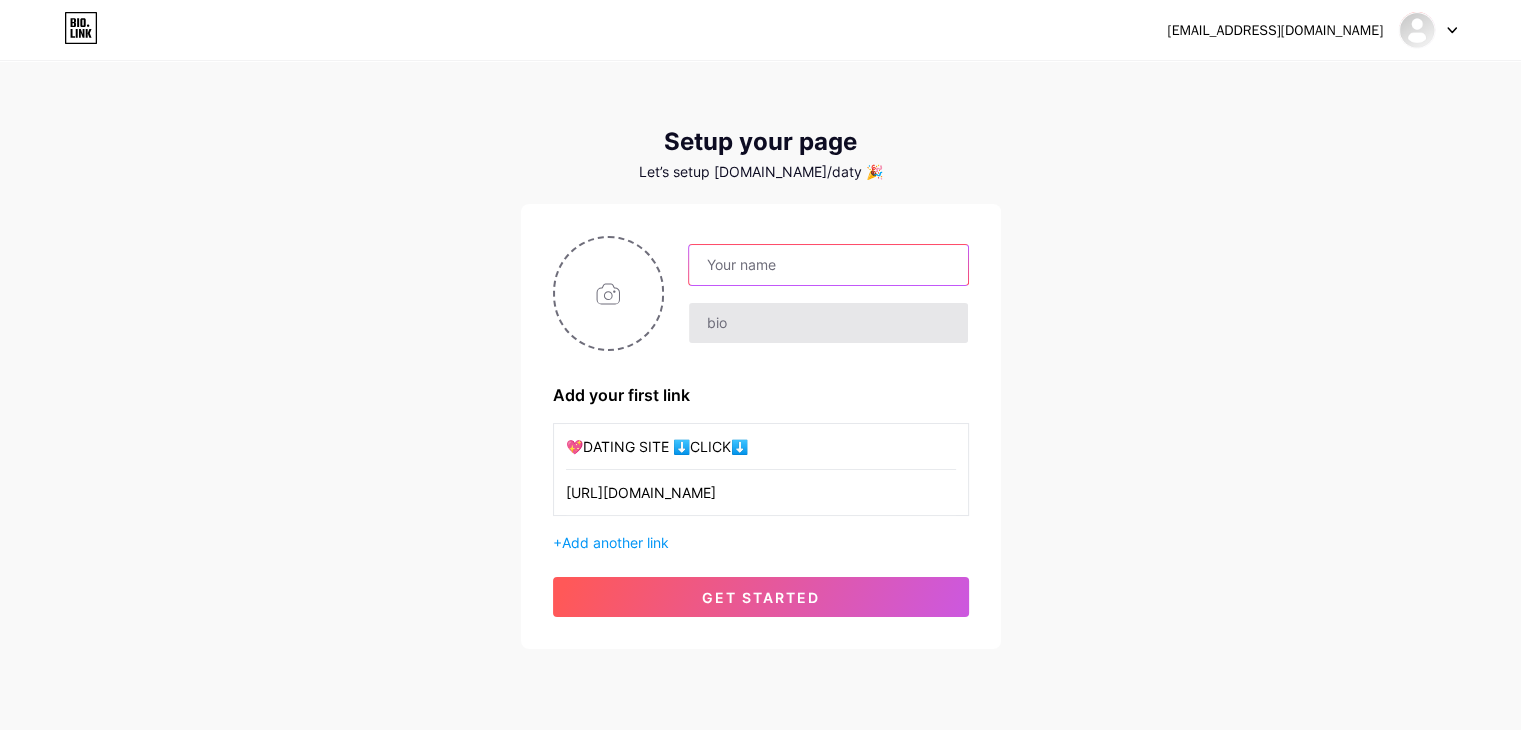 paste on "💖DATING SITE ⬇️CLICK⬇️" 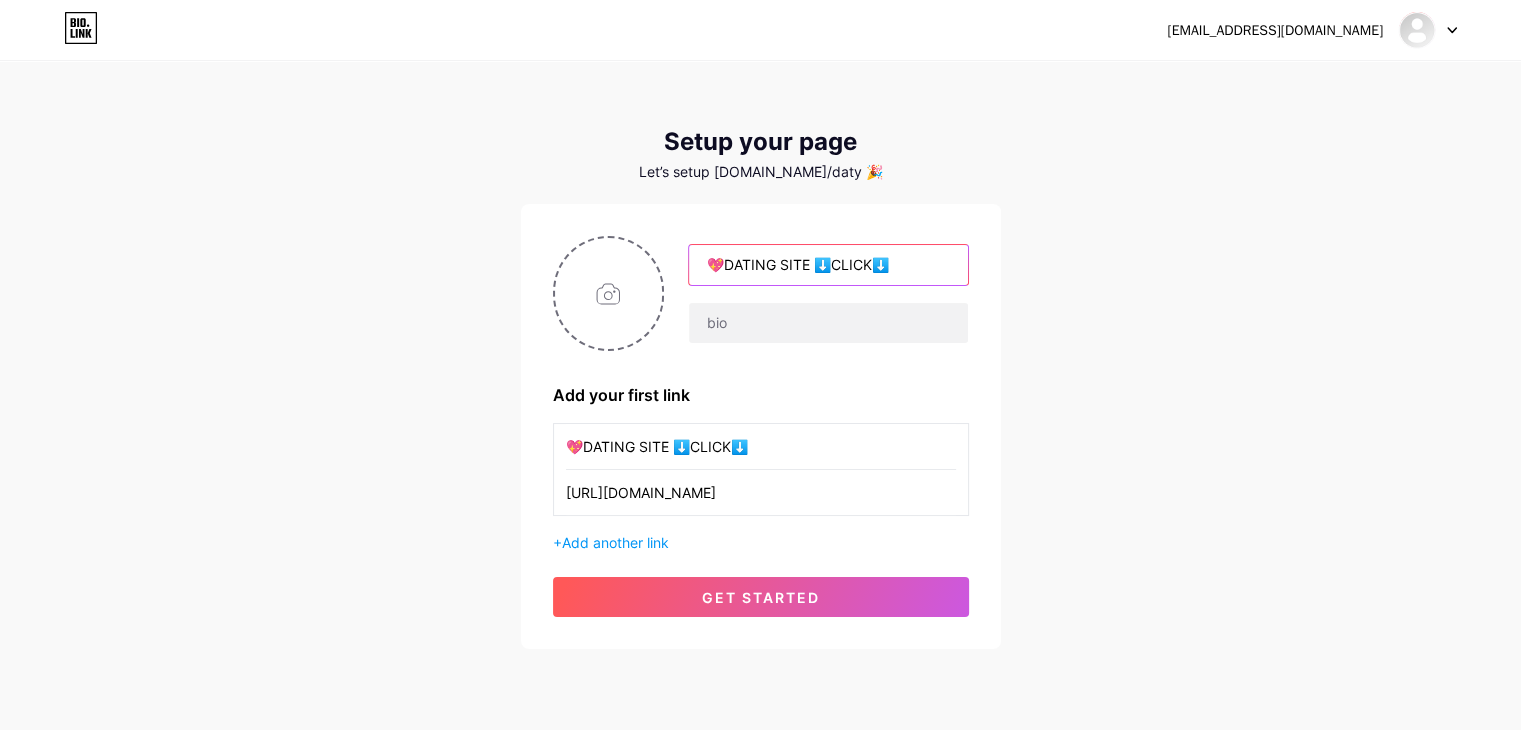 type on "💖DATING SITE ⬇️CLICK⬇️" 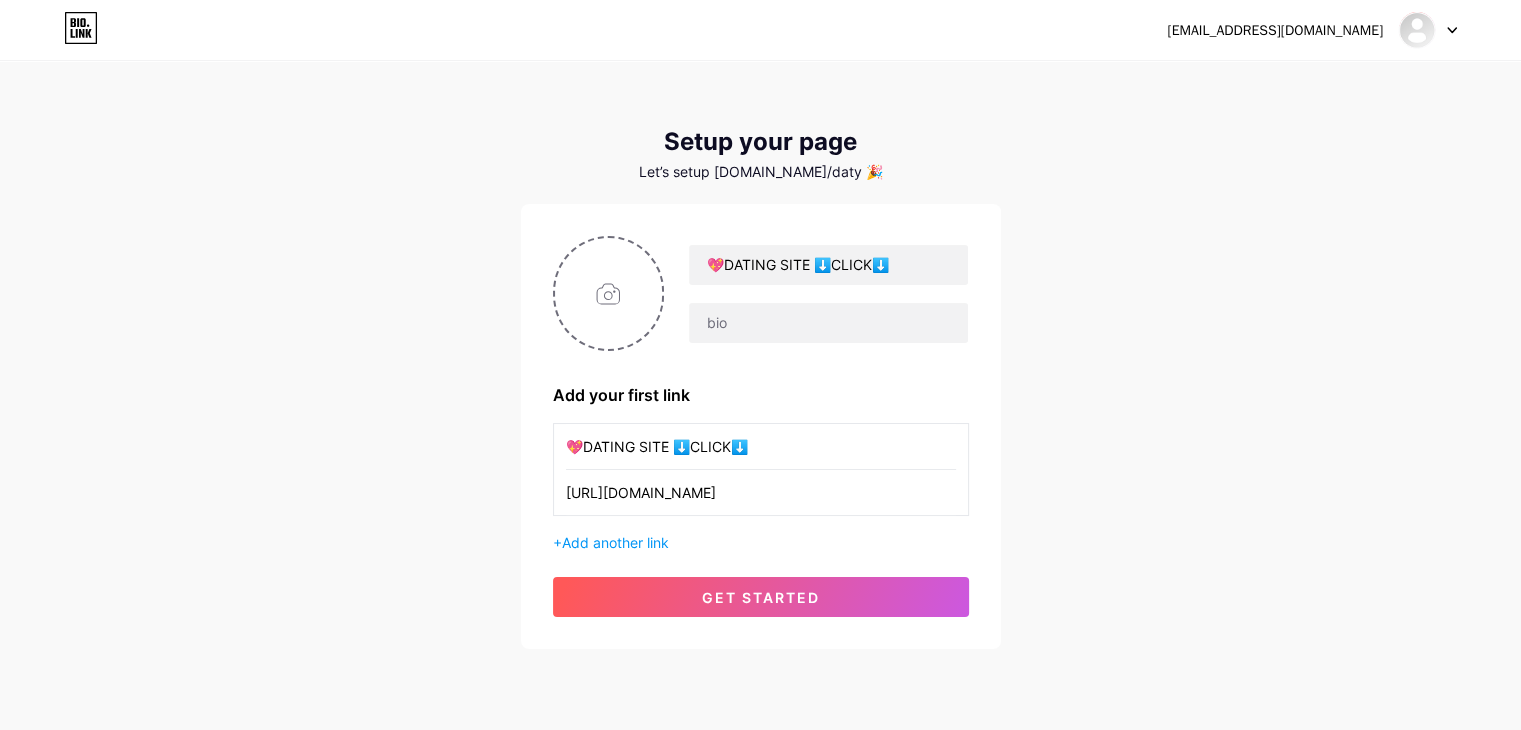 drag, startPoint x: 767, startPoint y: 454, endPoint x: 465, endPoint y: 447, distance: 302.08112 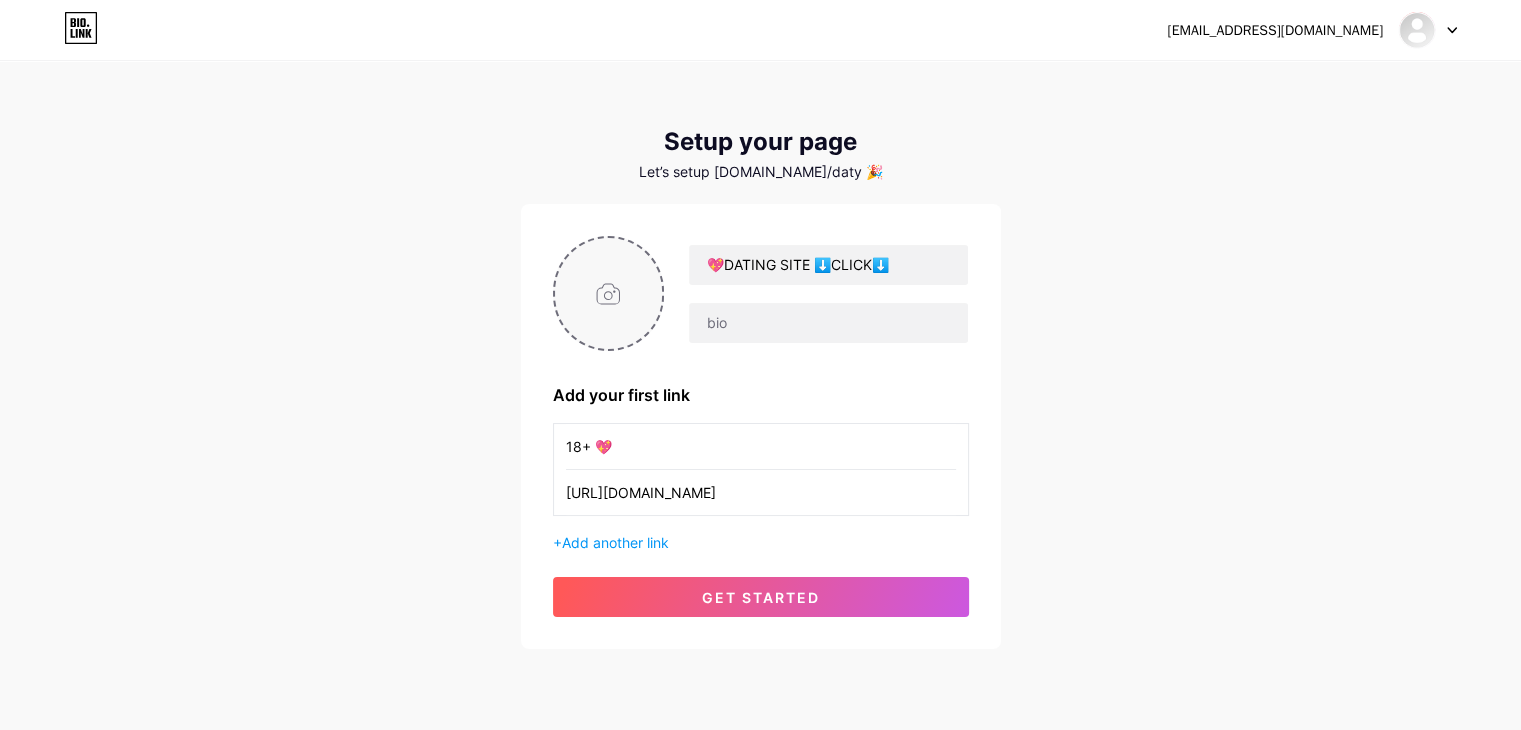type on "18+ 💖" 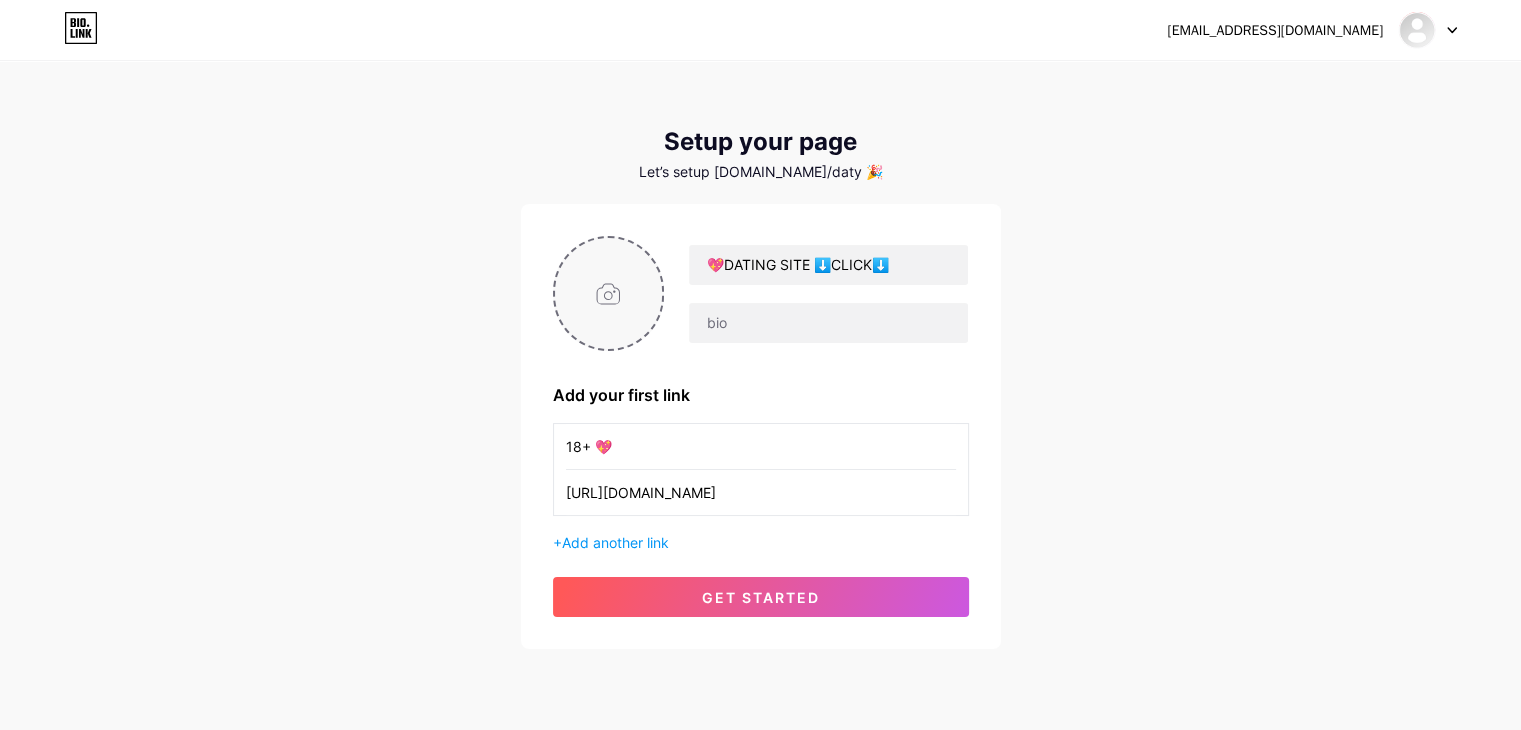 click at bounding box center [609, 293] 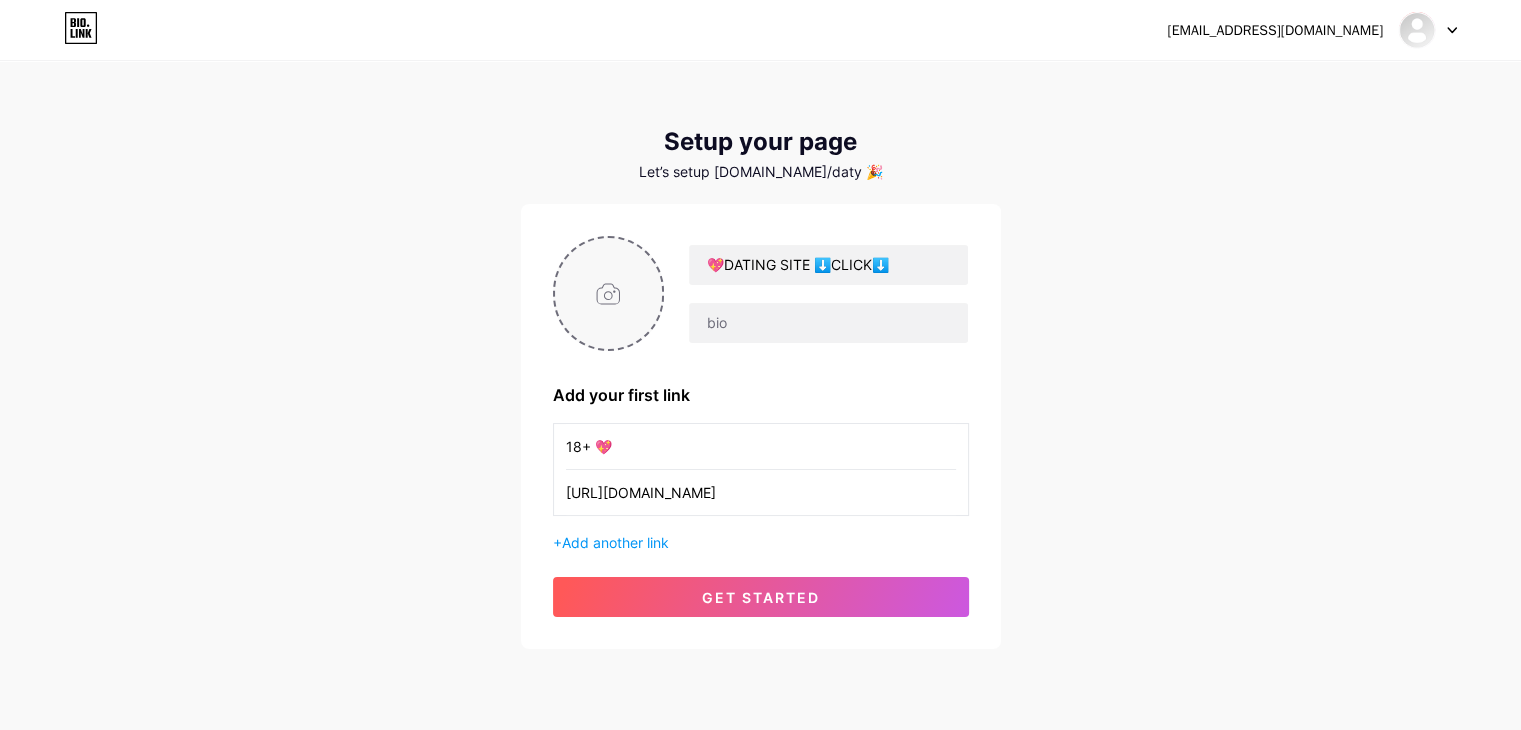 type on "C:\fakepath\logo.jpg" 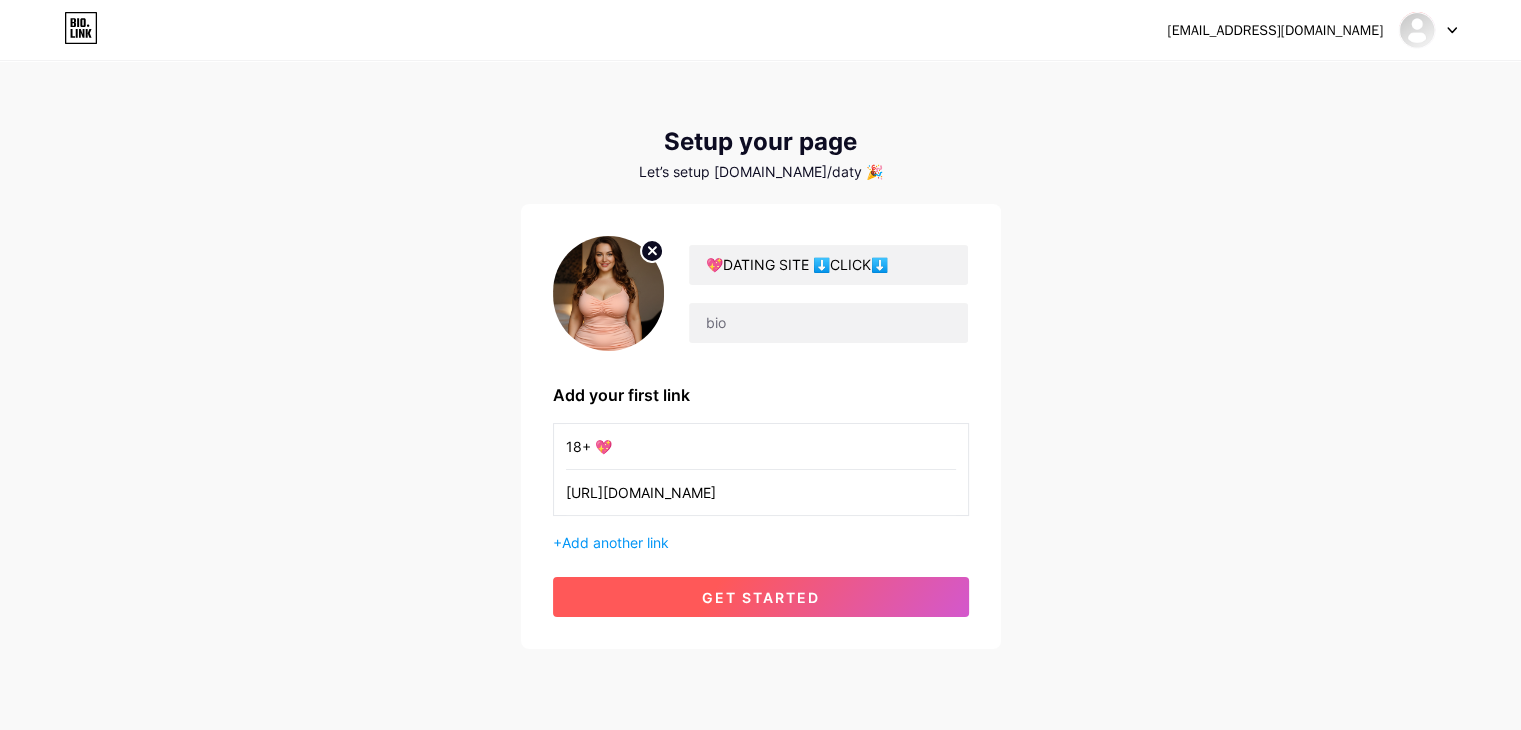 click on "get started" at bounding box center (761, 597) 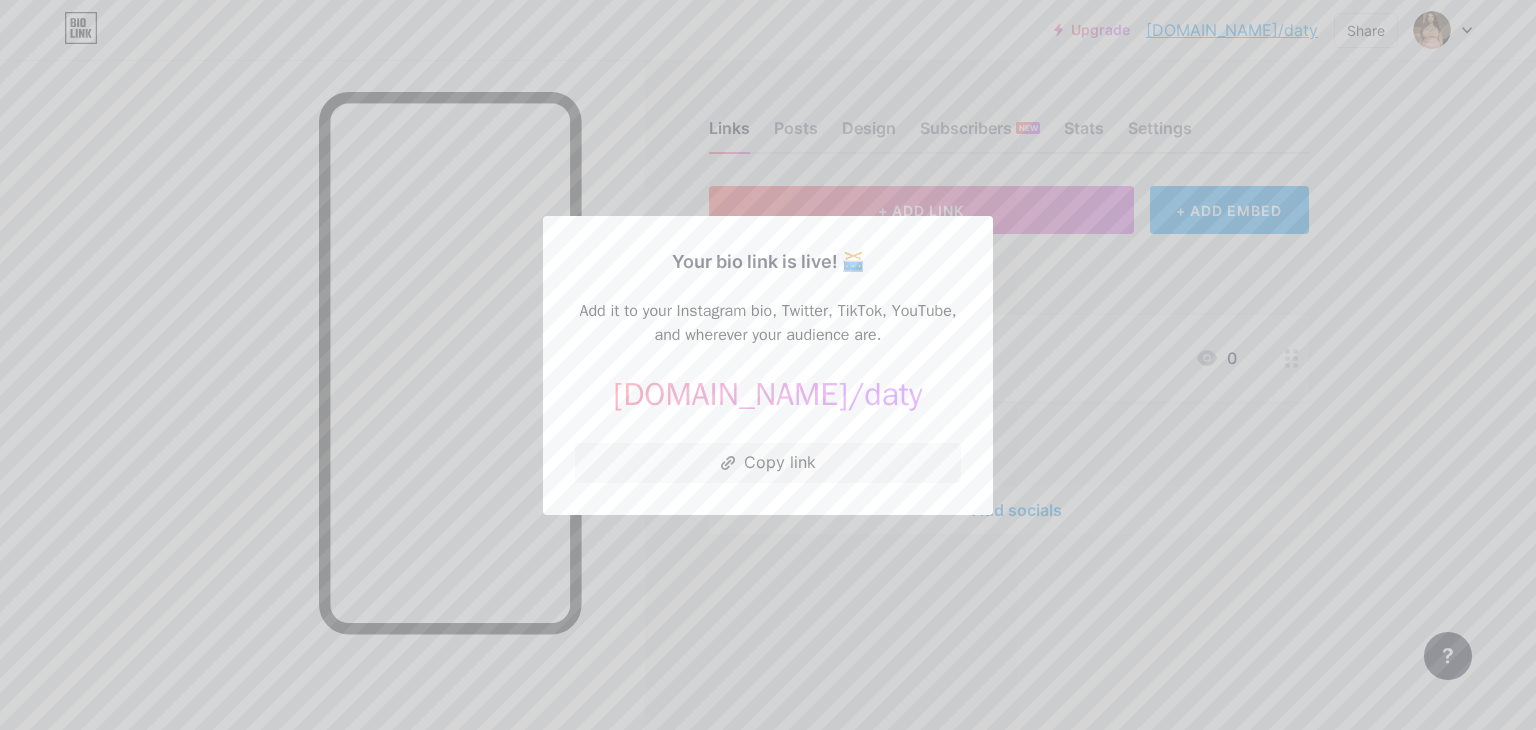 click on "Copy link" at bounding box center (768, 463) 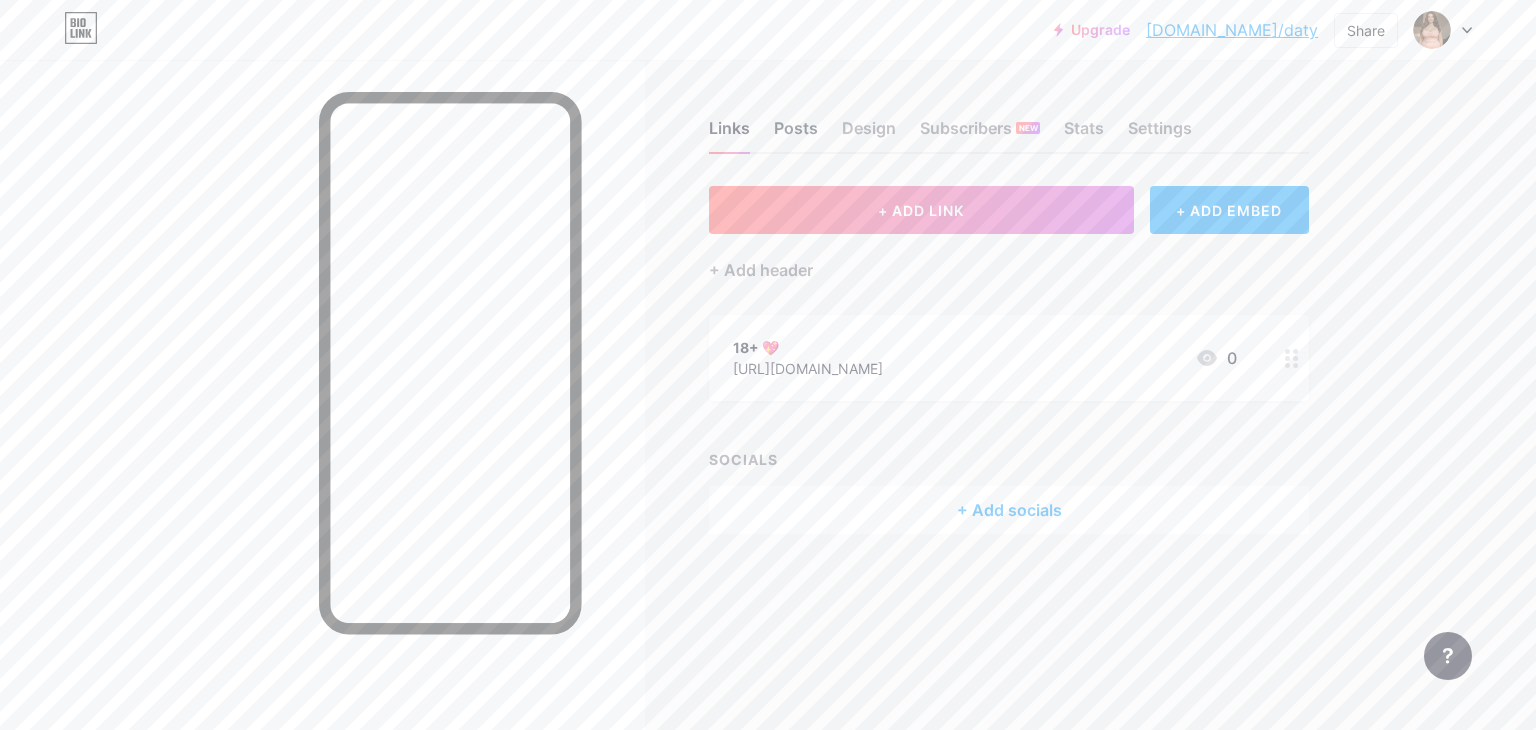 click on "Posts" at bounding box center (796, 134) 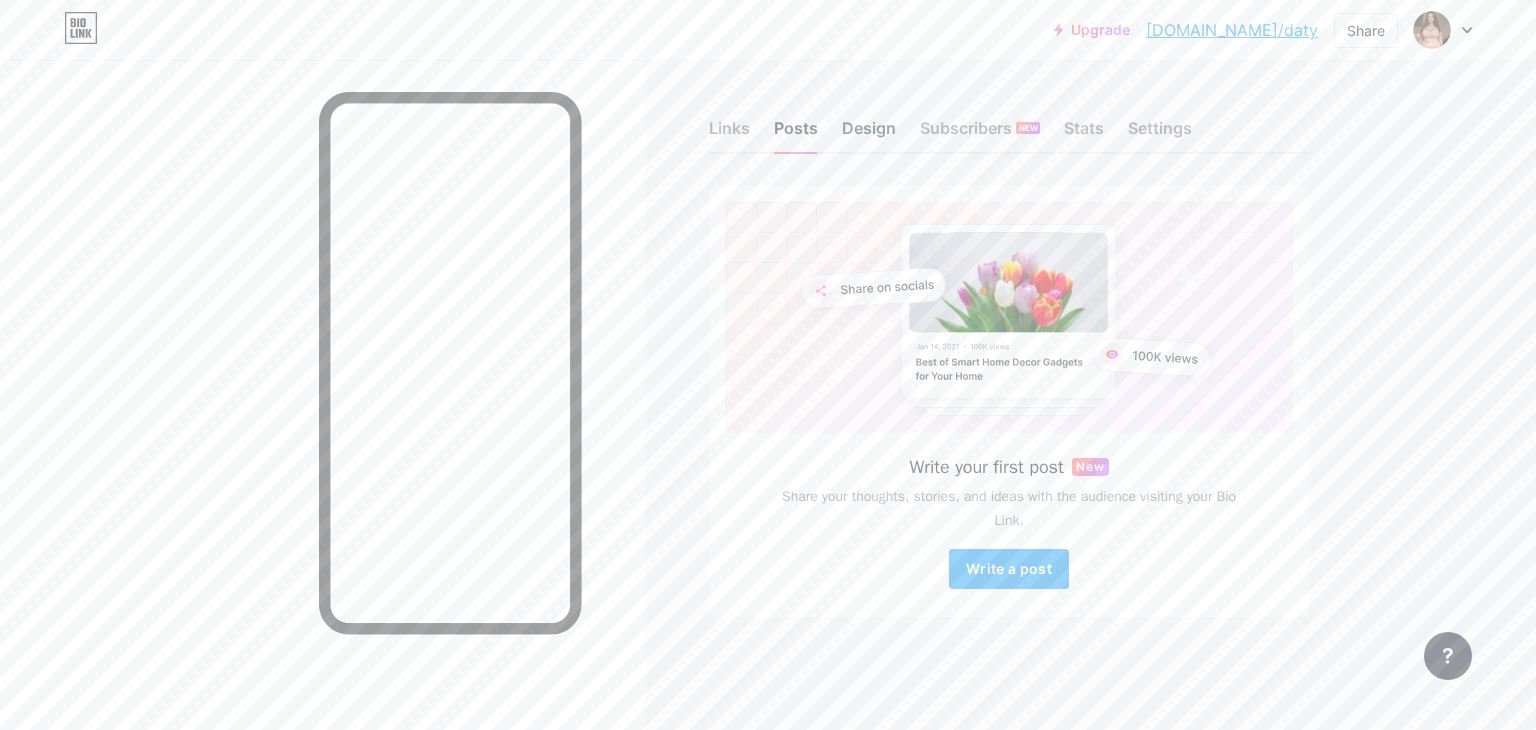 click on "Design" at bounding box center (869, 134) 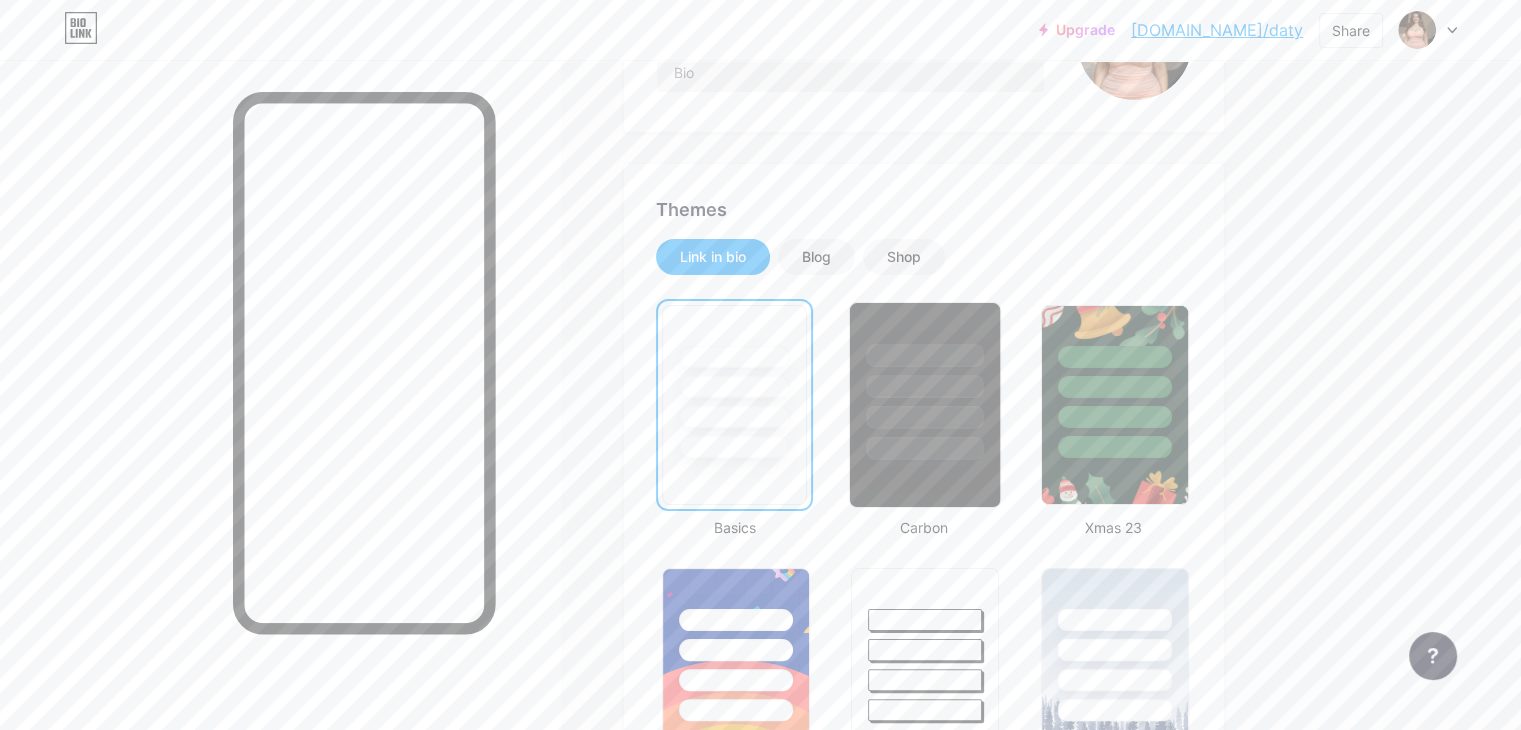 scroll, scrollTop: 300, scrollLeft: 0, axis: vertical 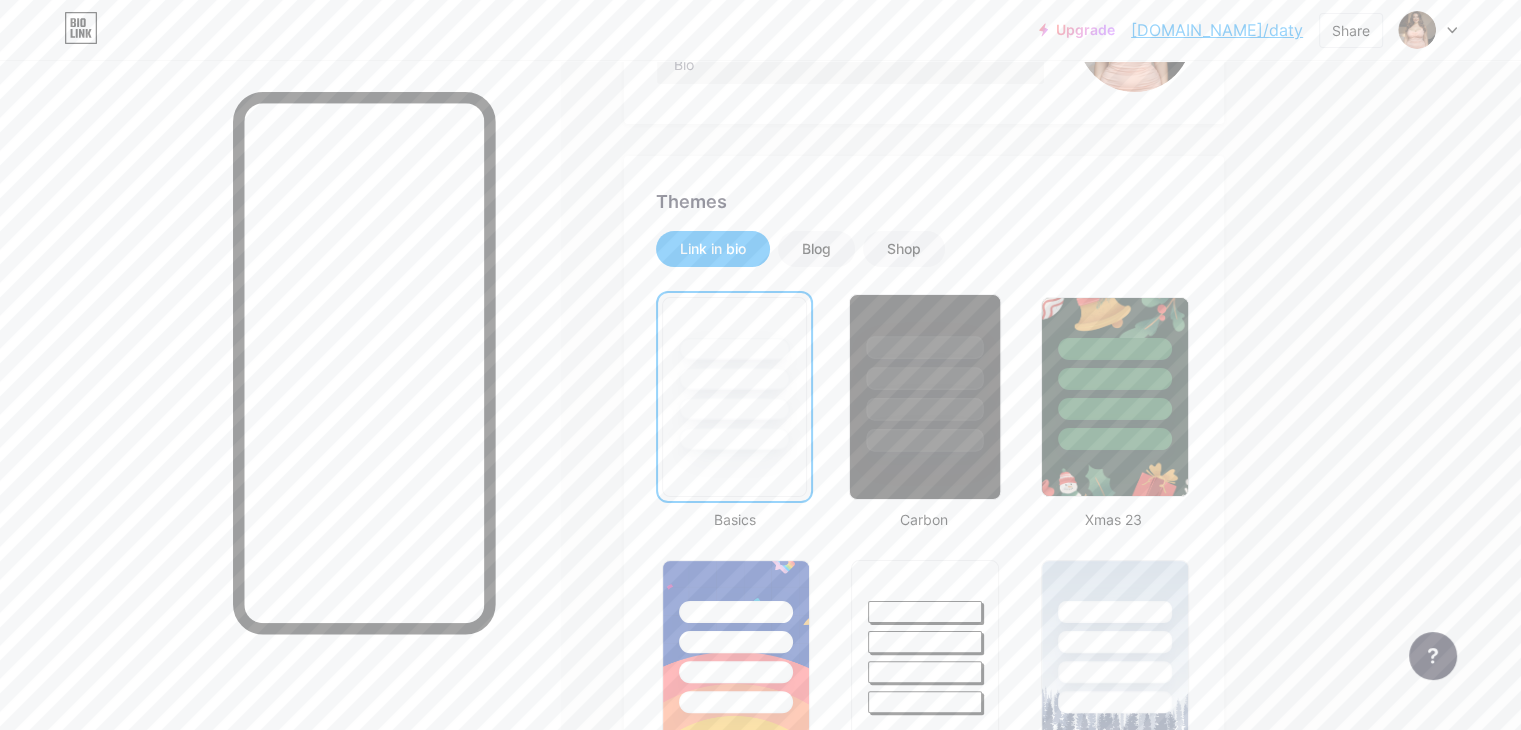 click at bounding box center [925, 373] 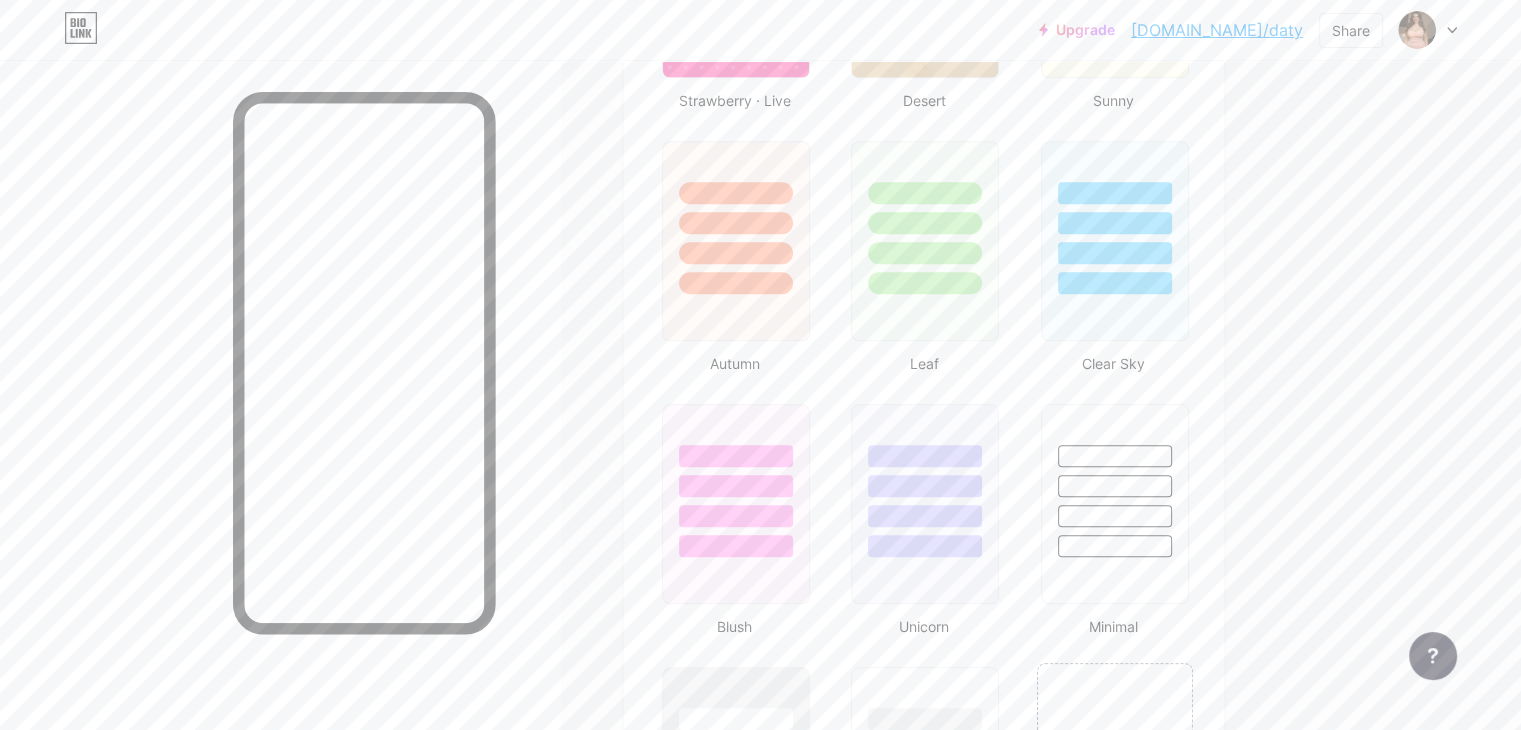 scroll, scrollTop: 1900, scrollLeft: 0, axis: vertical 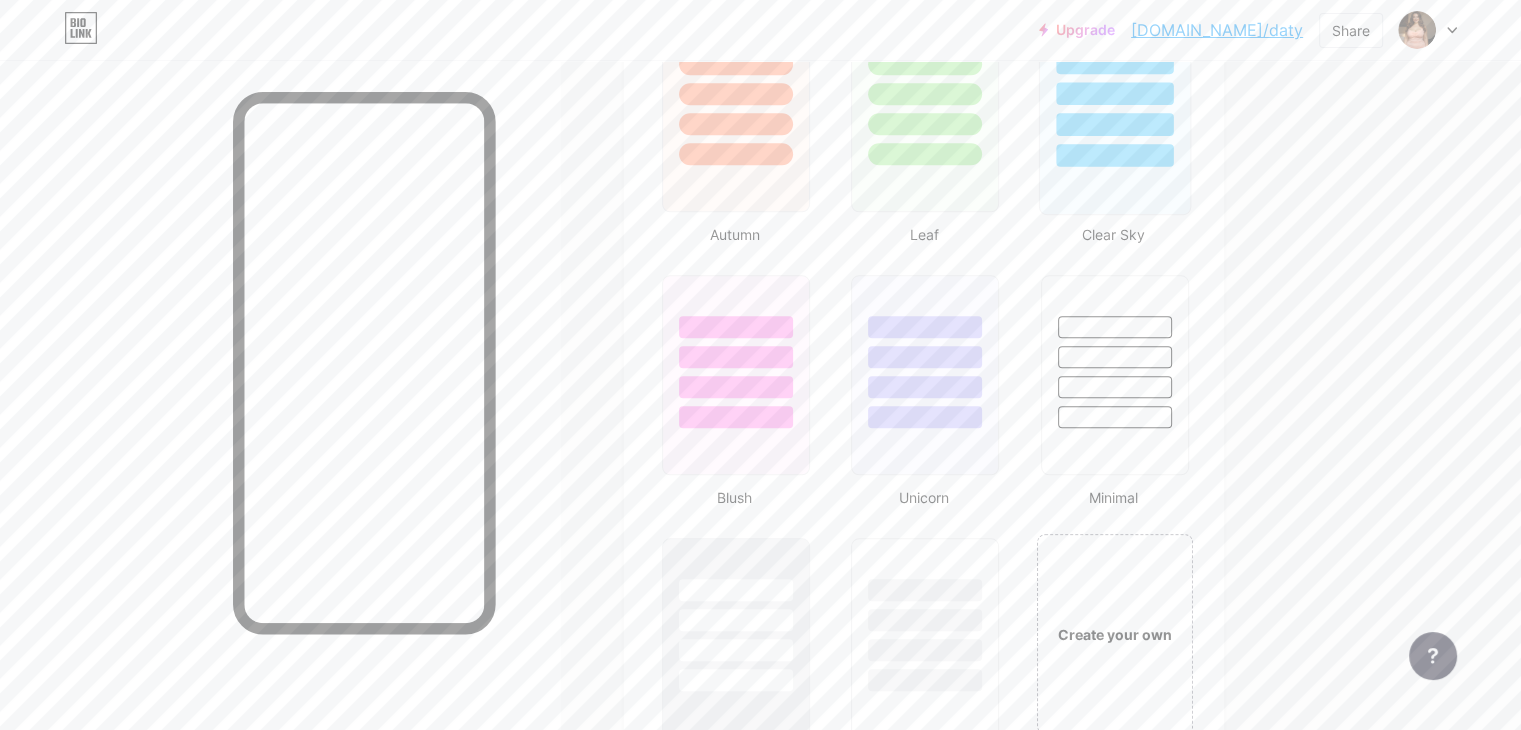 click at bounding box center (1114, 112) 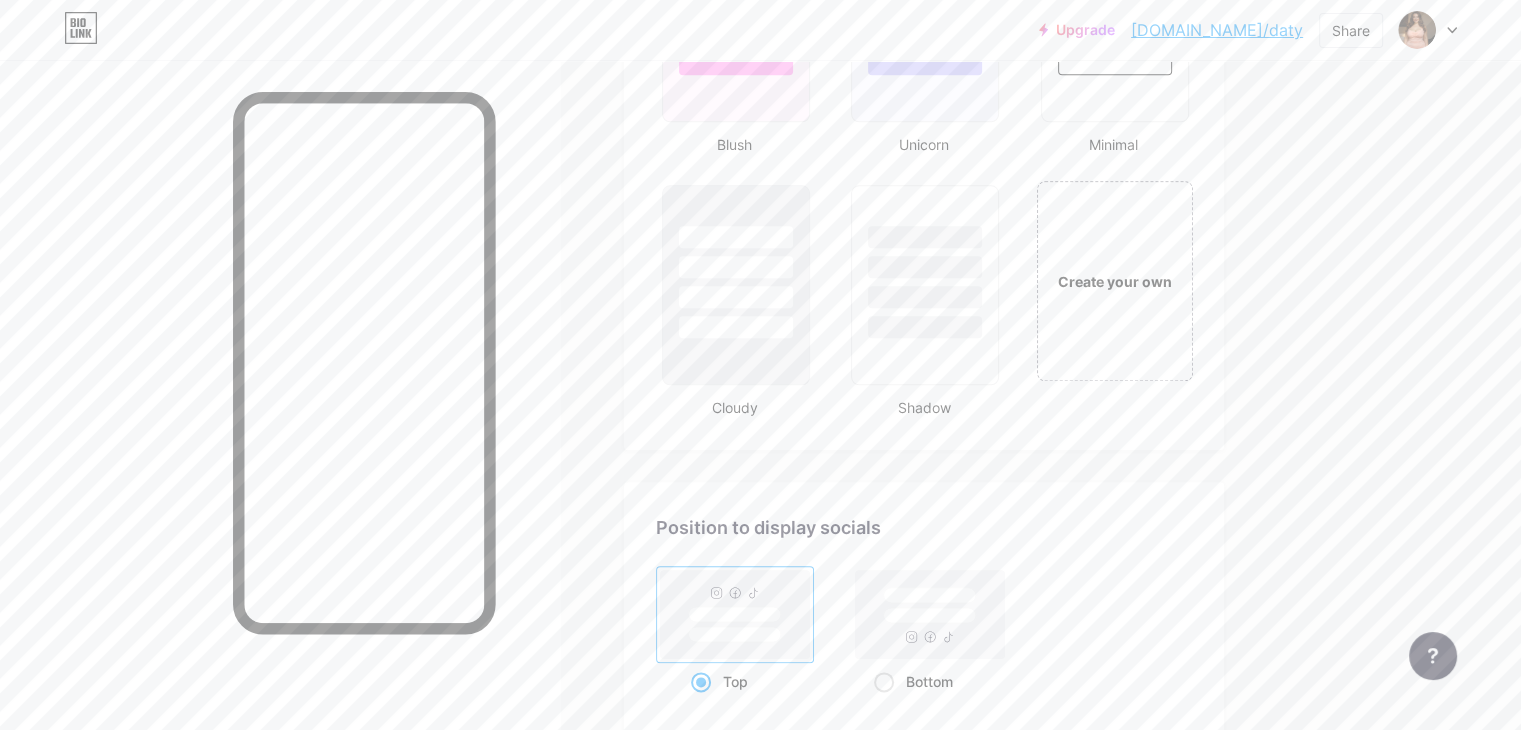 scroll, scrollTop: 2400, scrollLeft: 0, axis: vertical 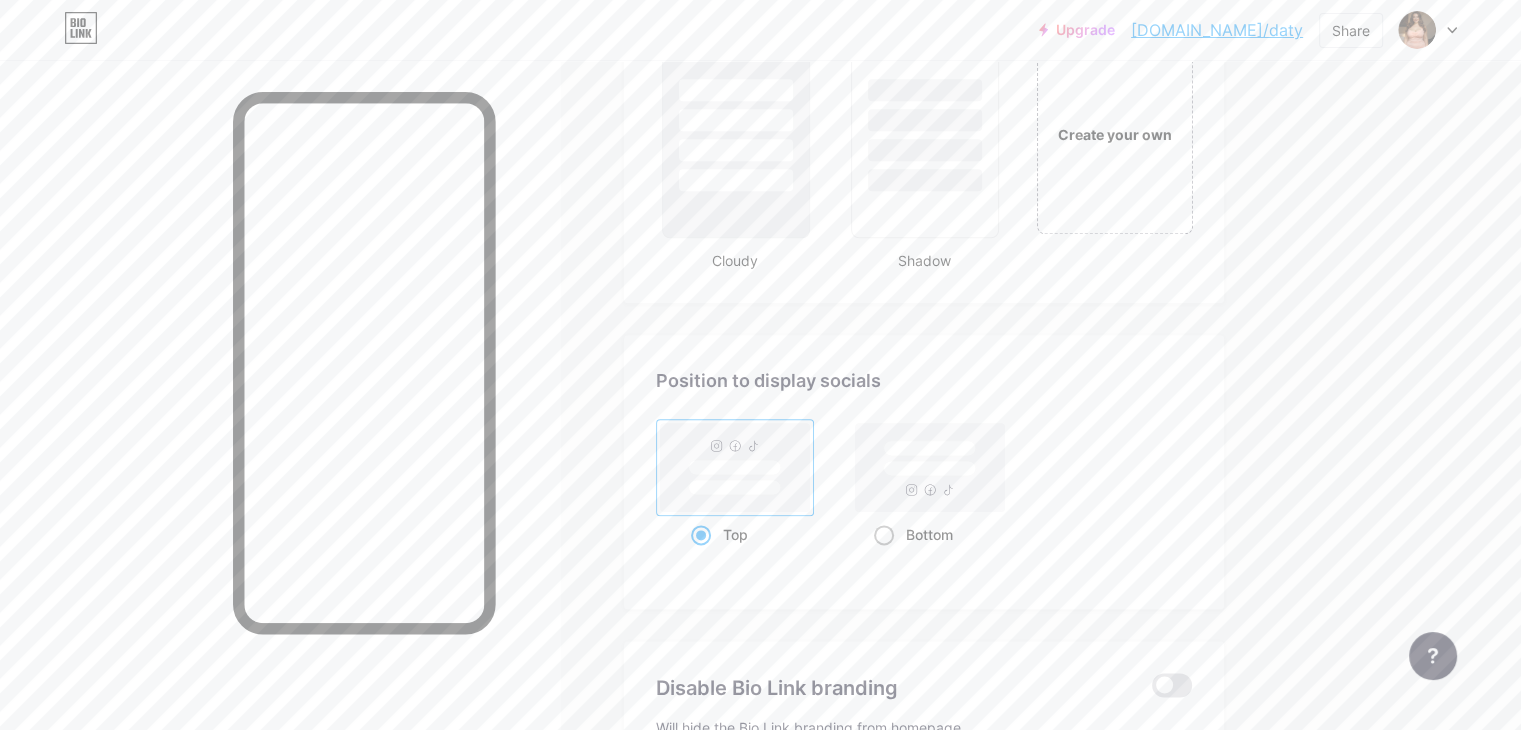 click 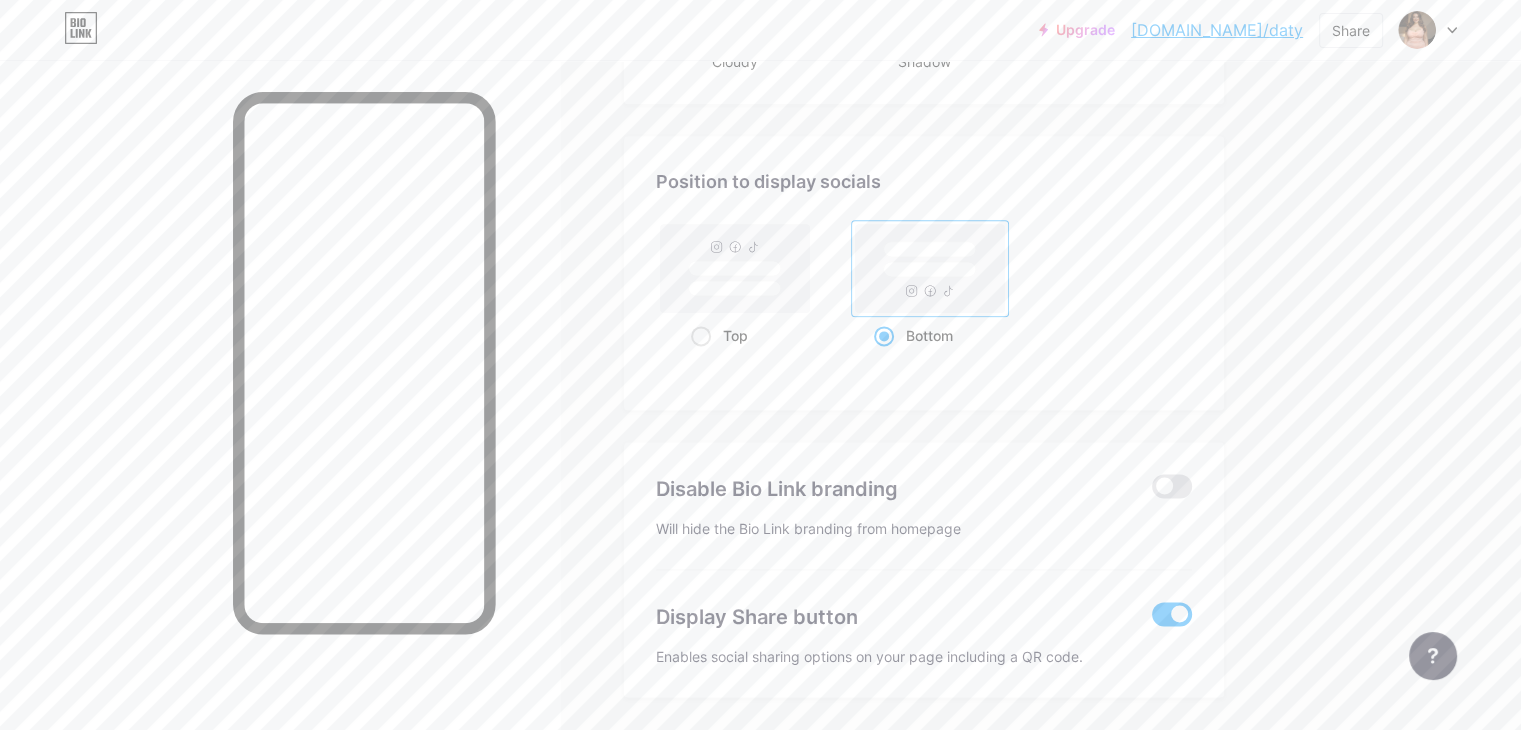 scroll, scrollTop: 2660, scrollLeft: 0, axis: vertical 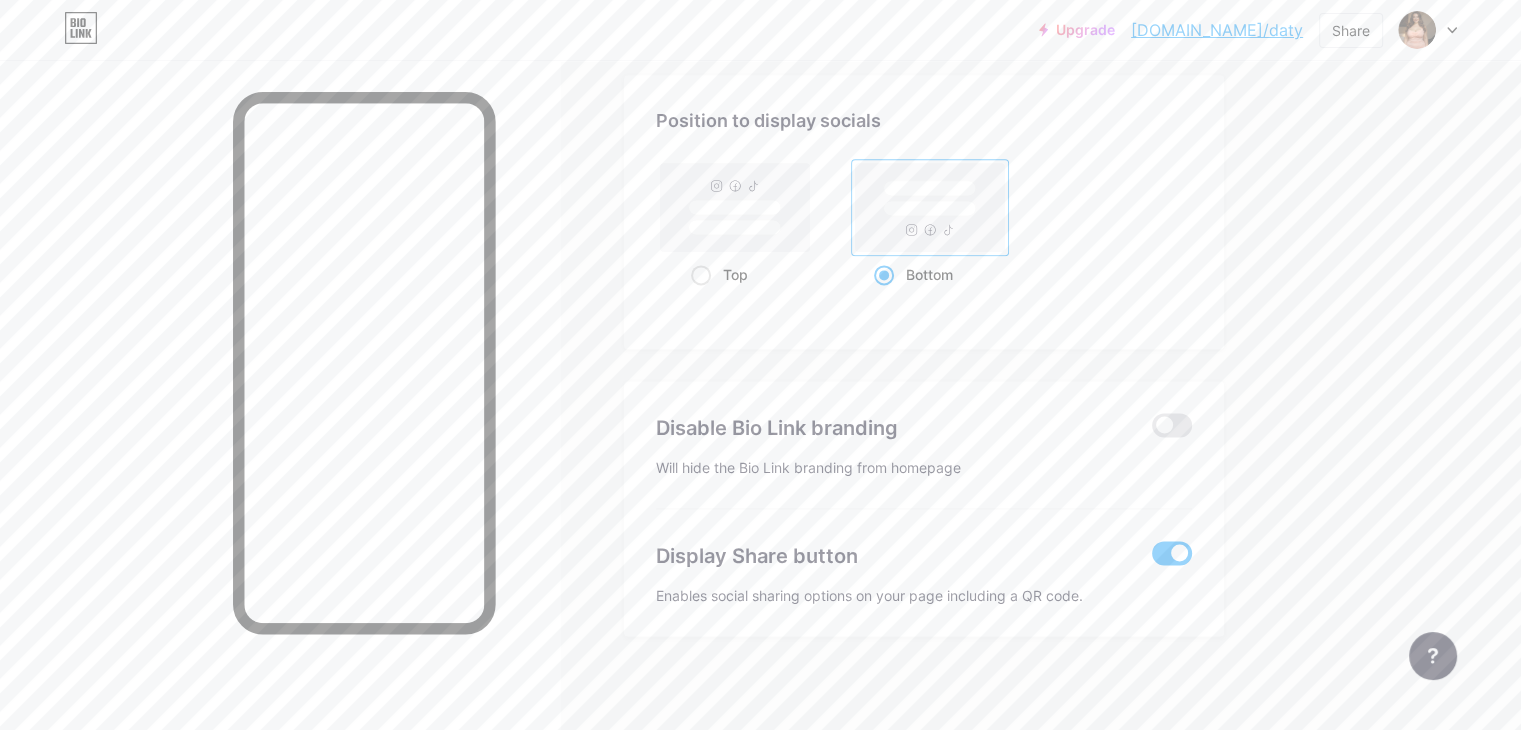 click at bounding box center [1172, 553] 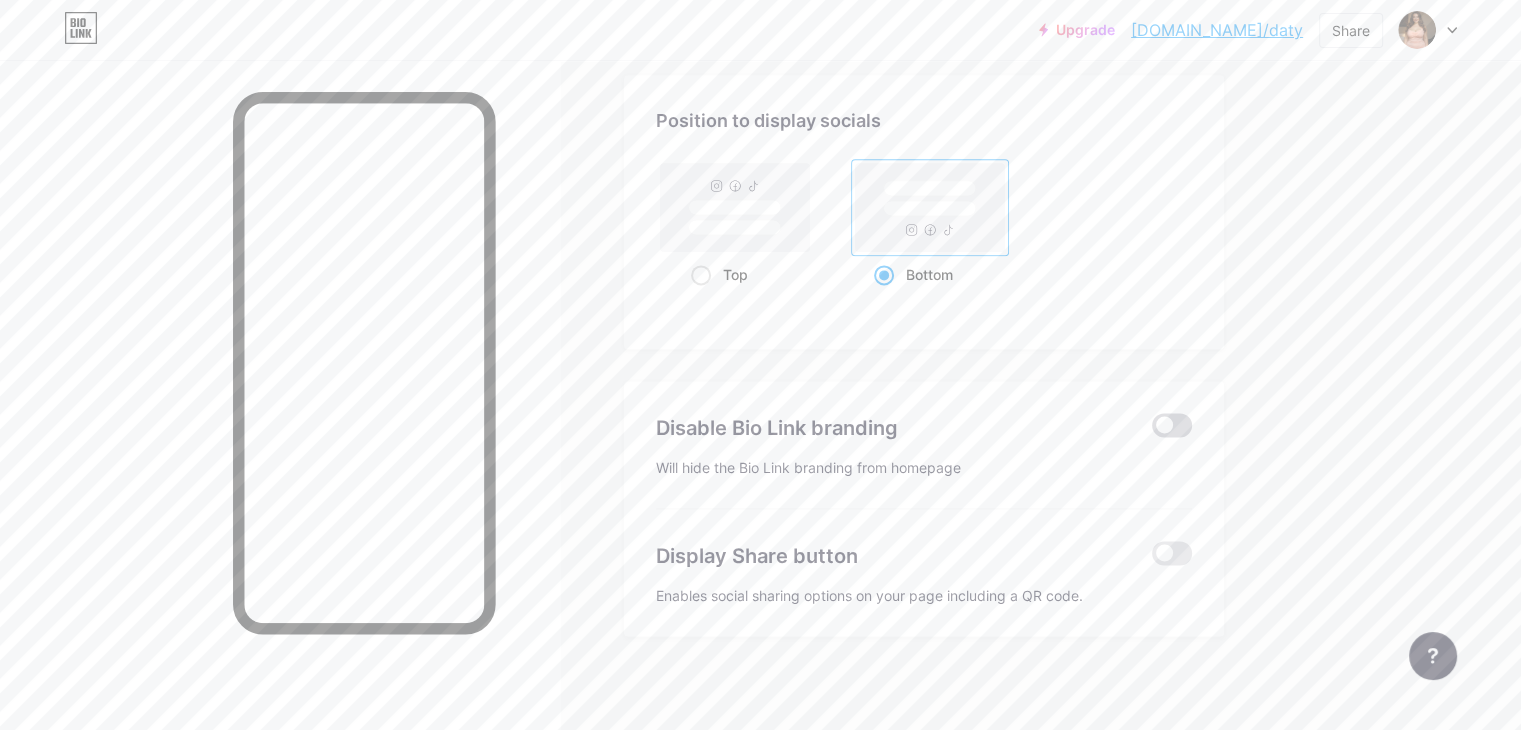 click at bounding box center (1172, 425) 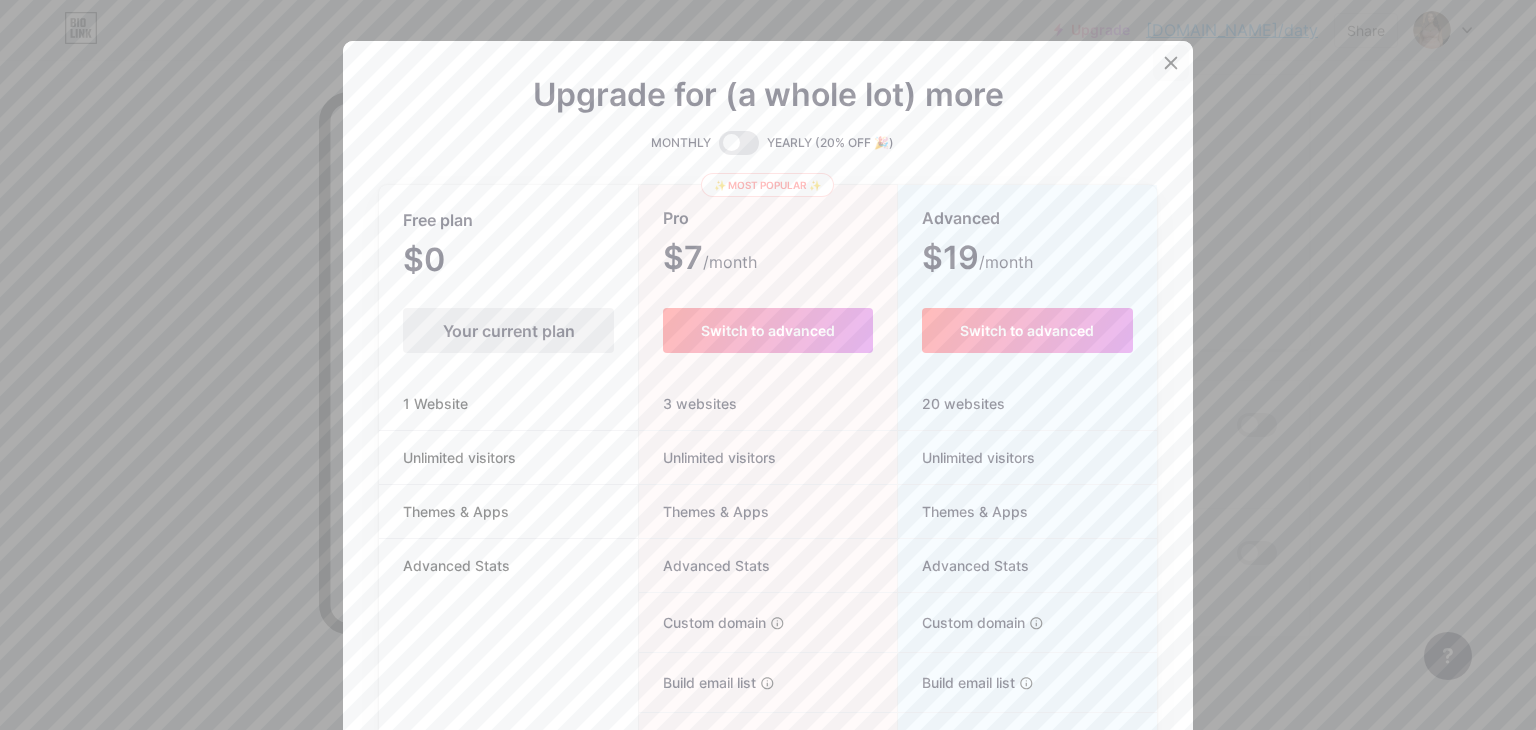 click 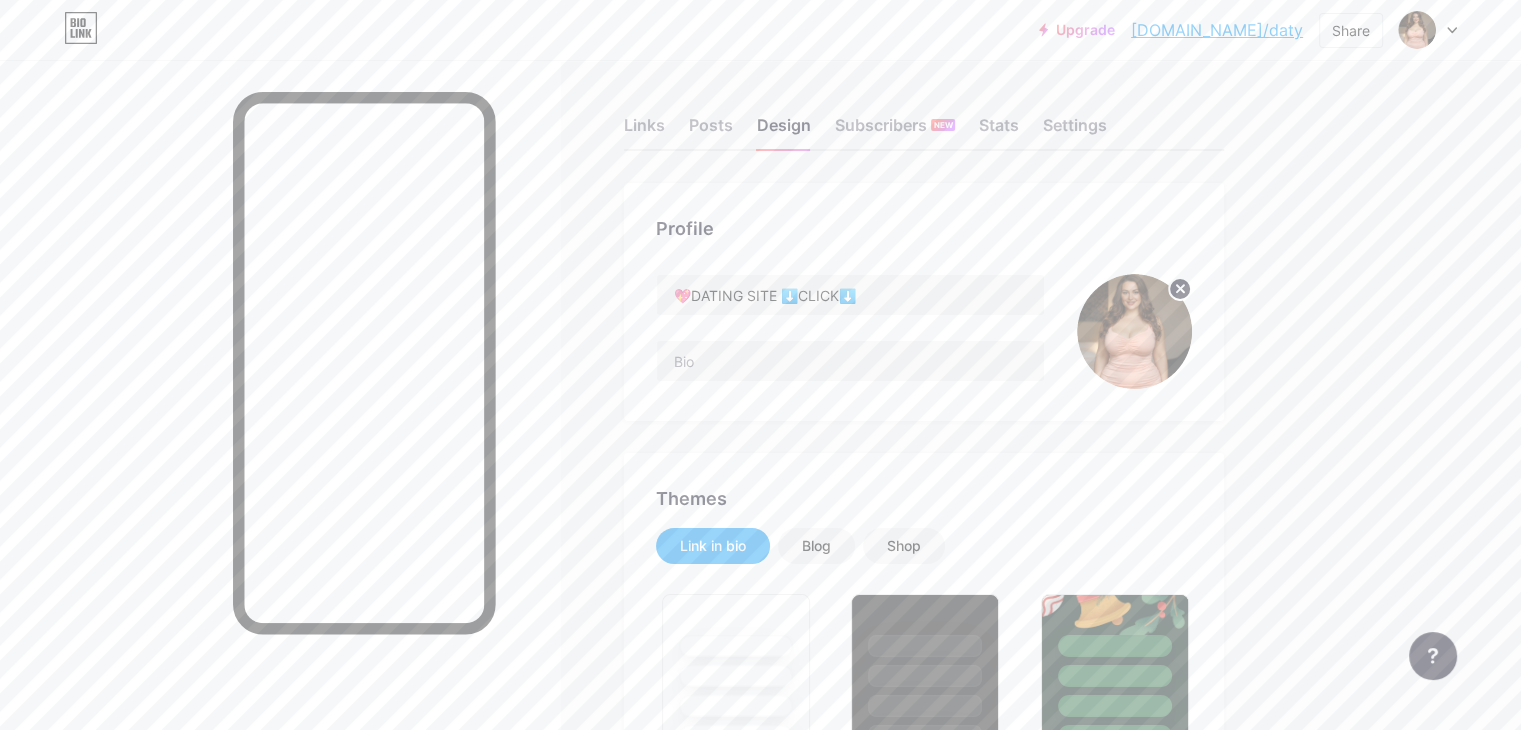 scroll, scrollTop: 0, scrollLeft: 0, axis: both 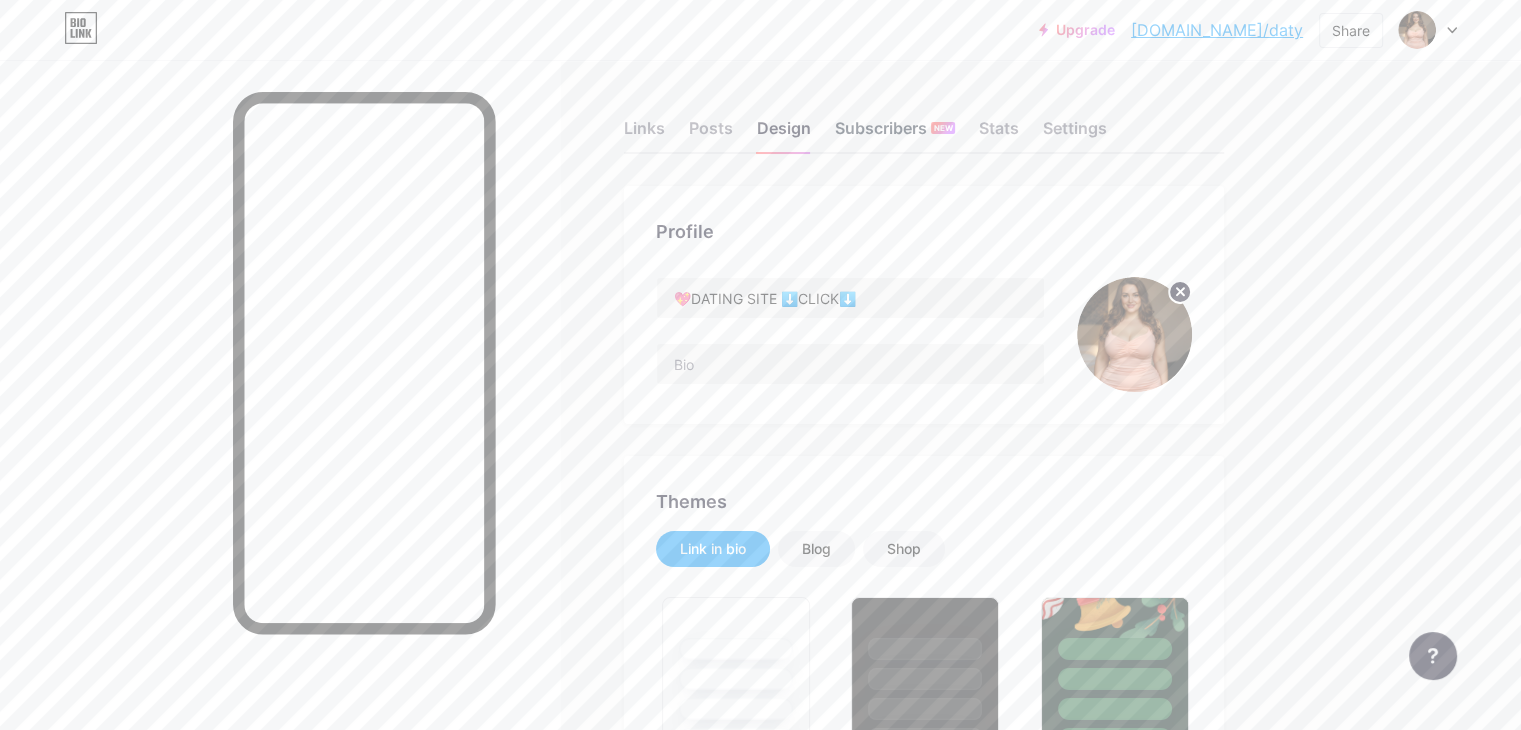 click on "Subscribers
NEW" at bounding box center [895, 134] 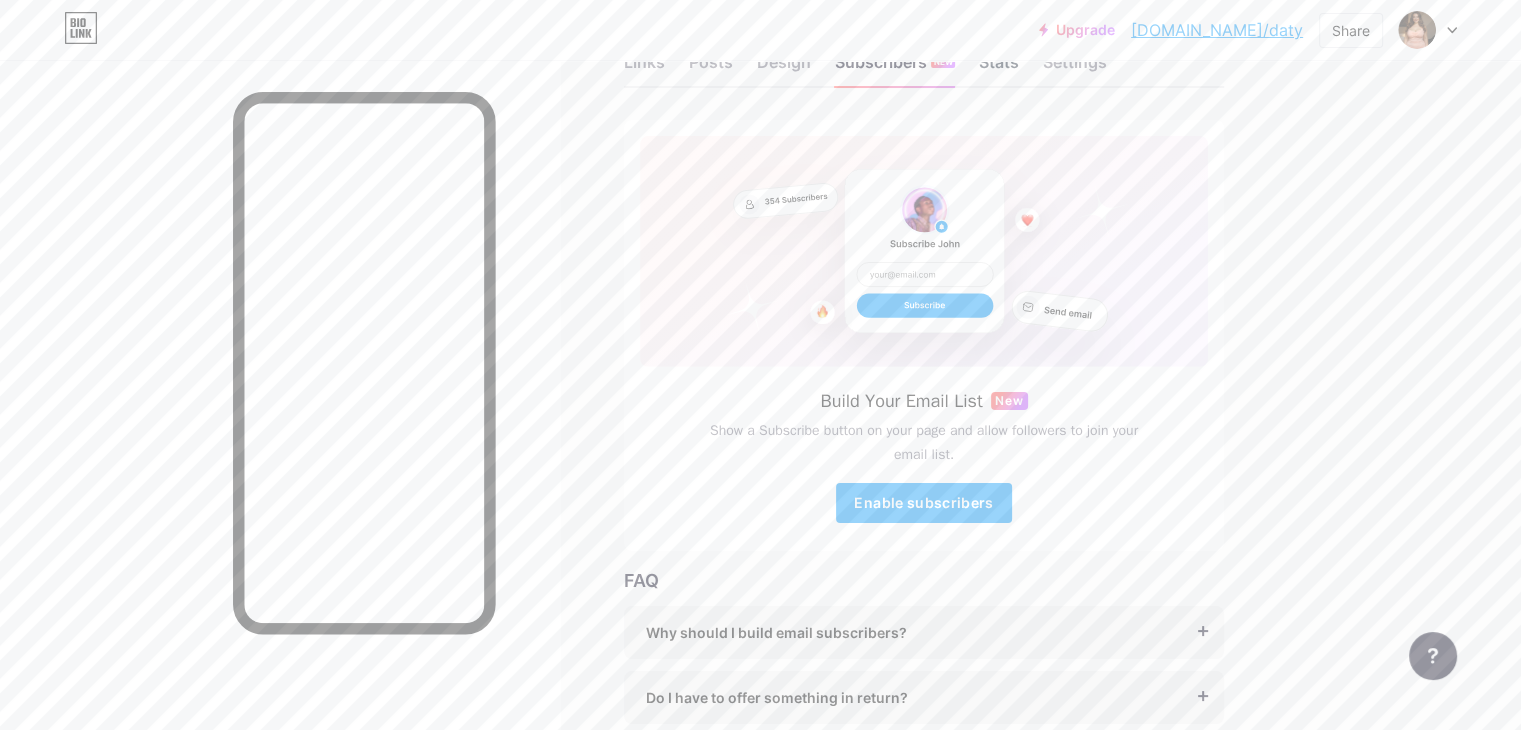 scroll, scrollTop: 0, scrollLeft: 0, axis: both 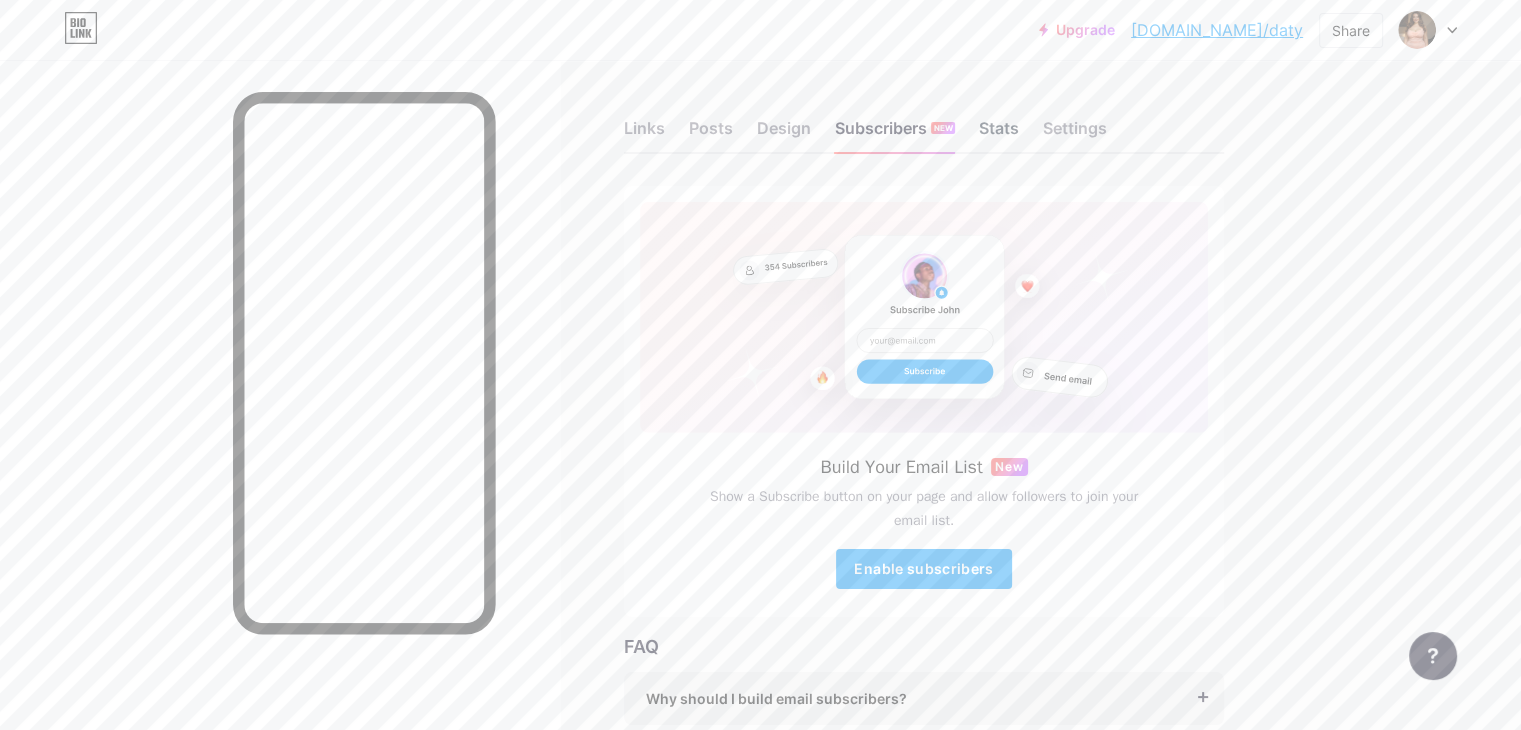 click on "Stats" at bounding box center (999, 134) 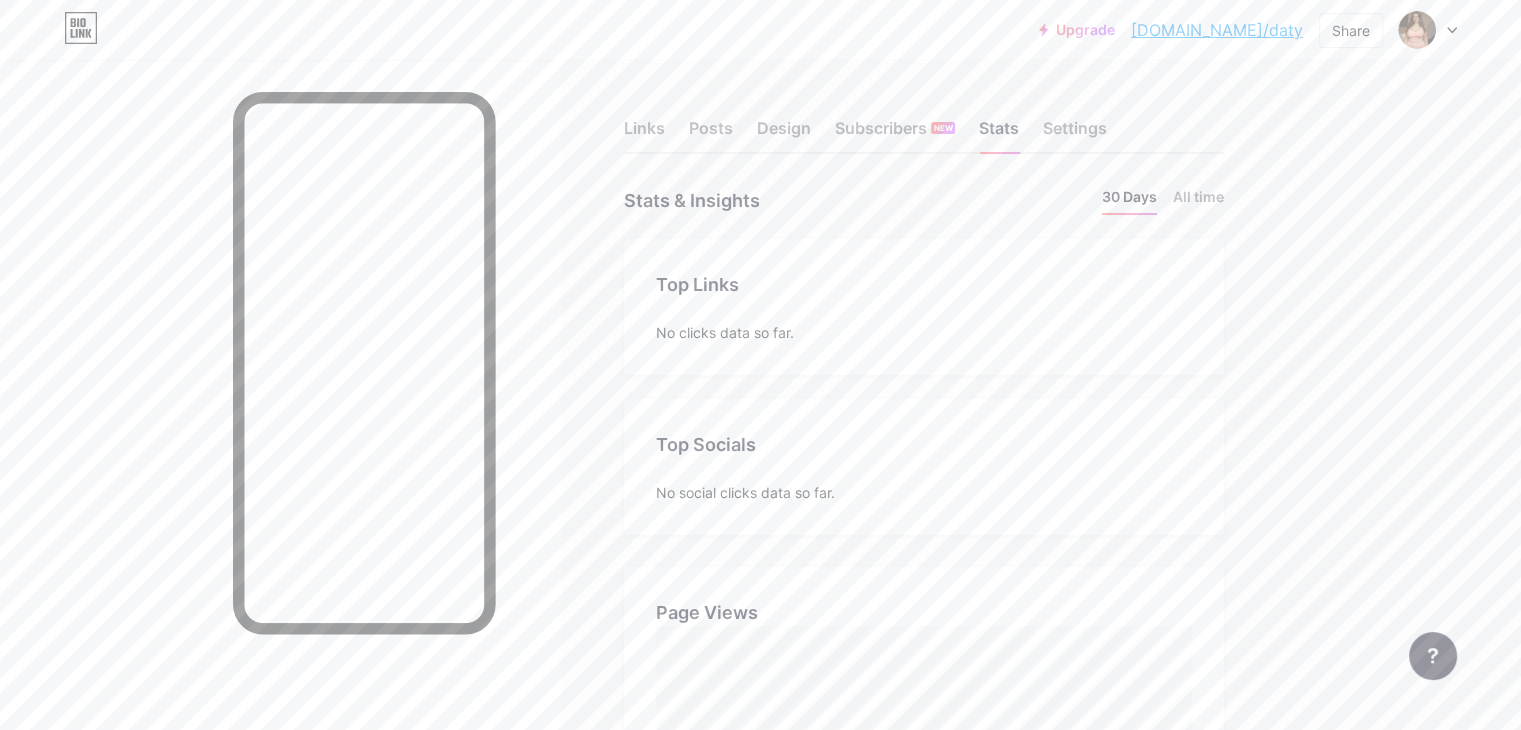 scroll, scrollTop: 999270, scrollLeft: 998479, axis: both 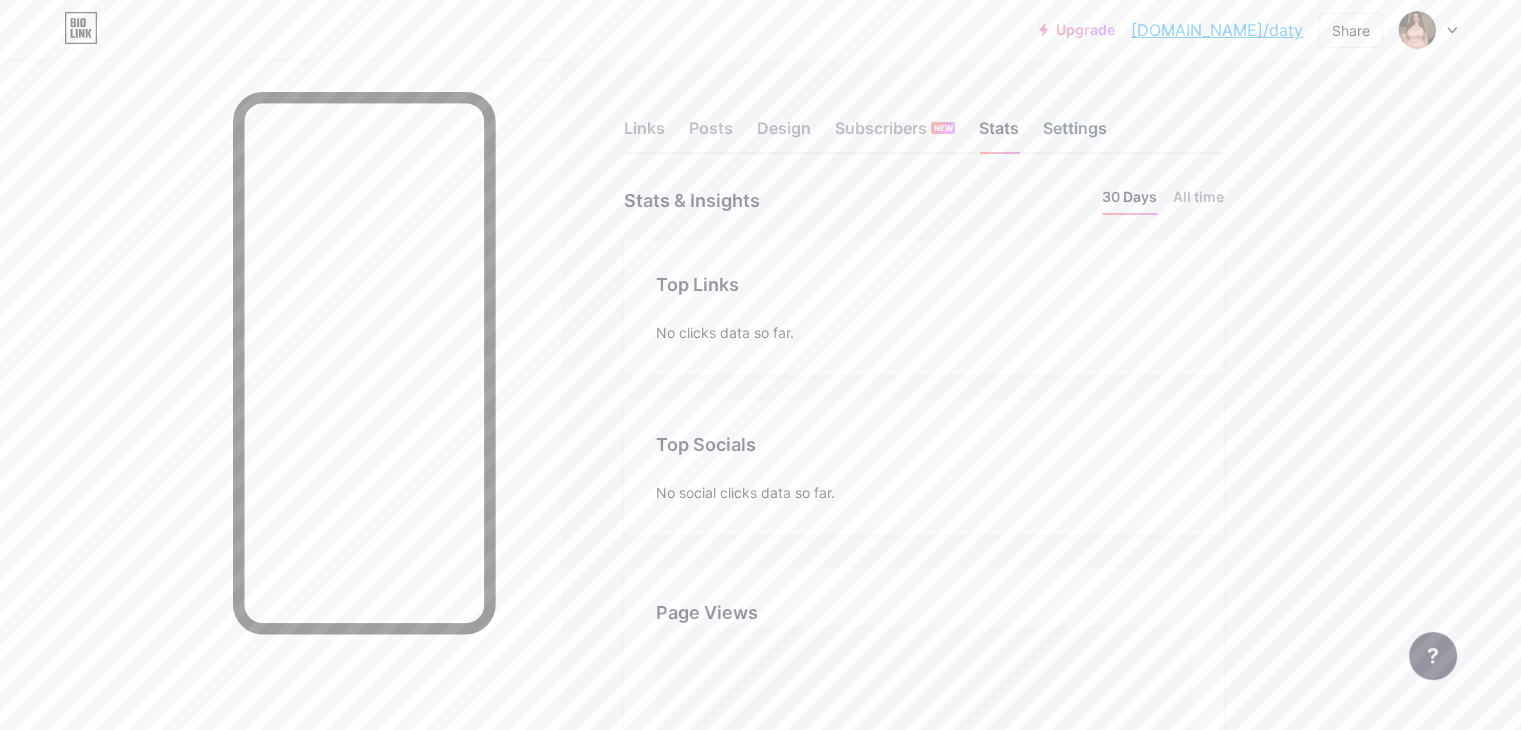 click on "Settings" at bounding box center (1075, 134) 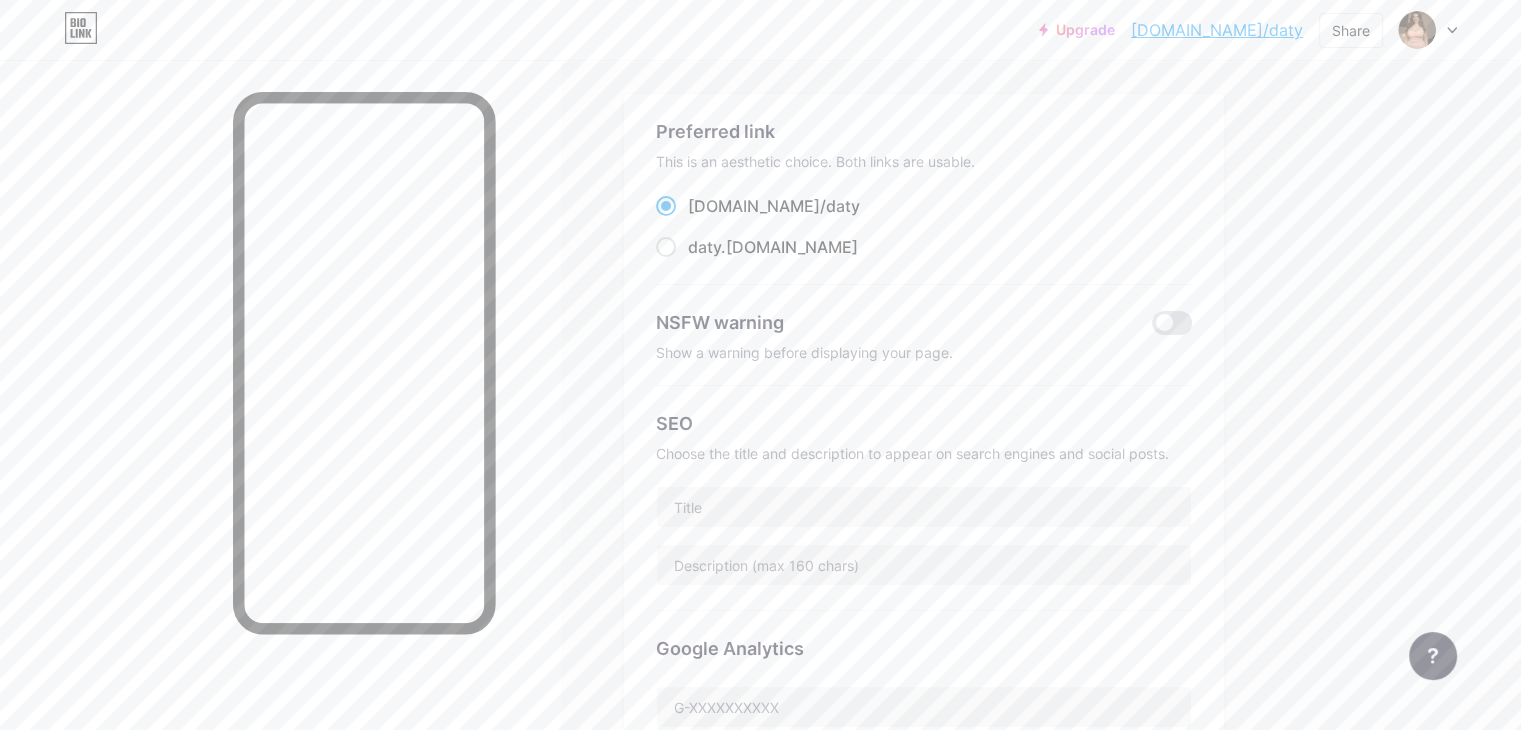 scroll, scrollTop: 100, scrollLeft: 0, axis: vertical 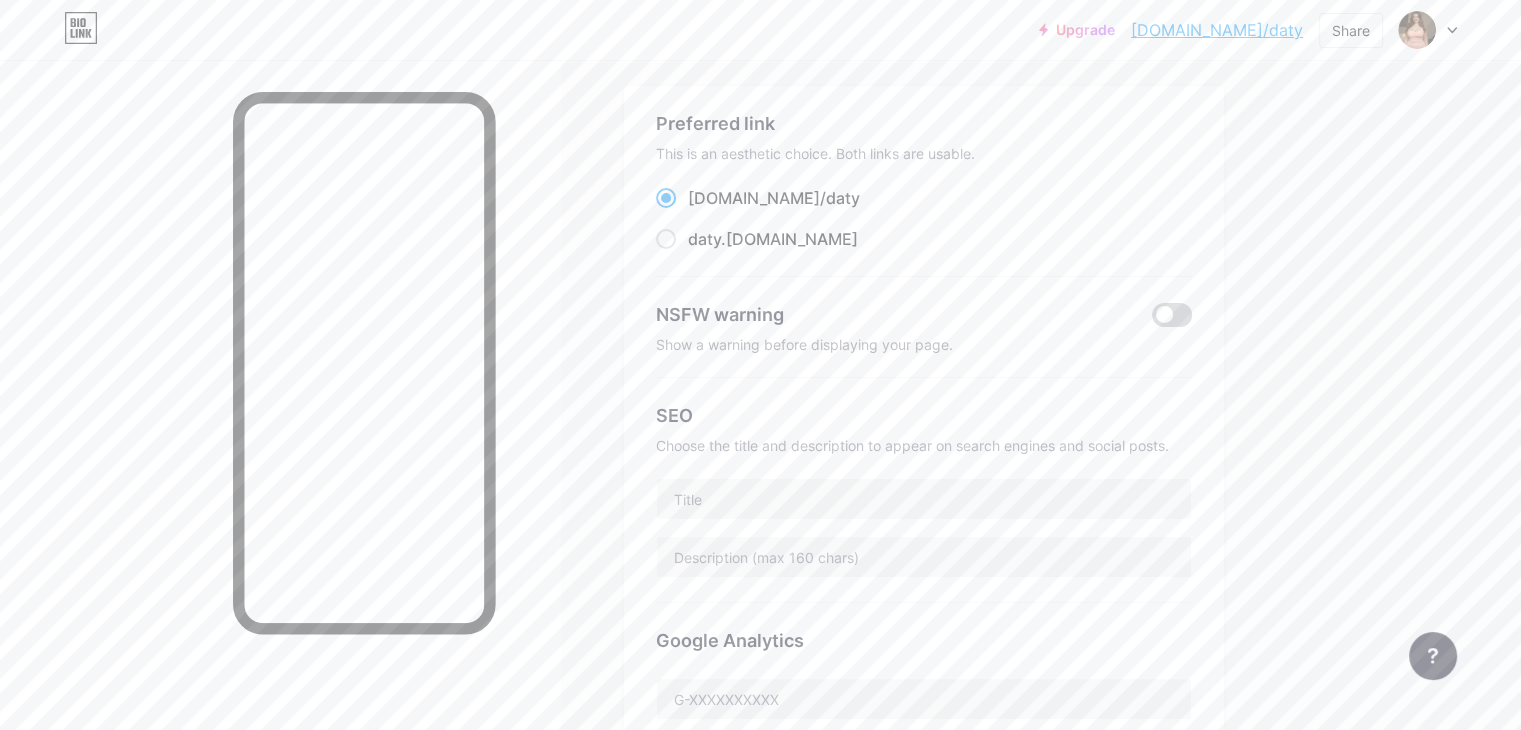 click at bounding box center (1172, 315) 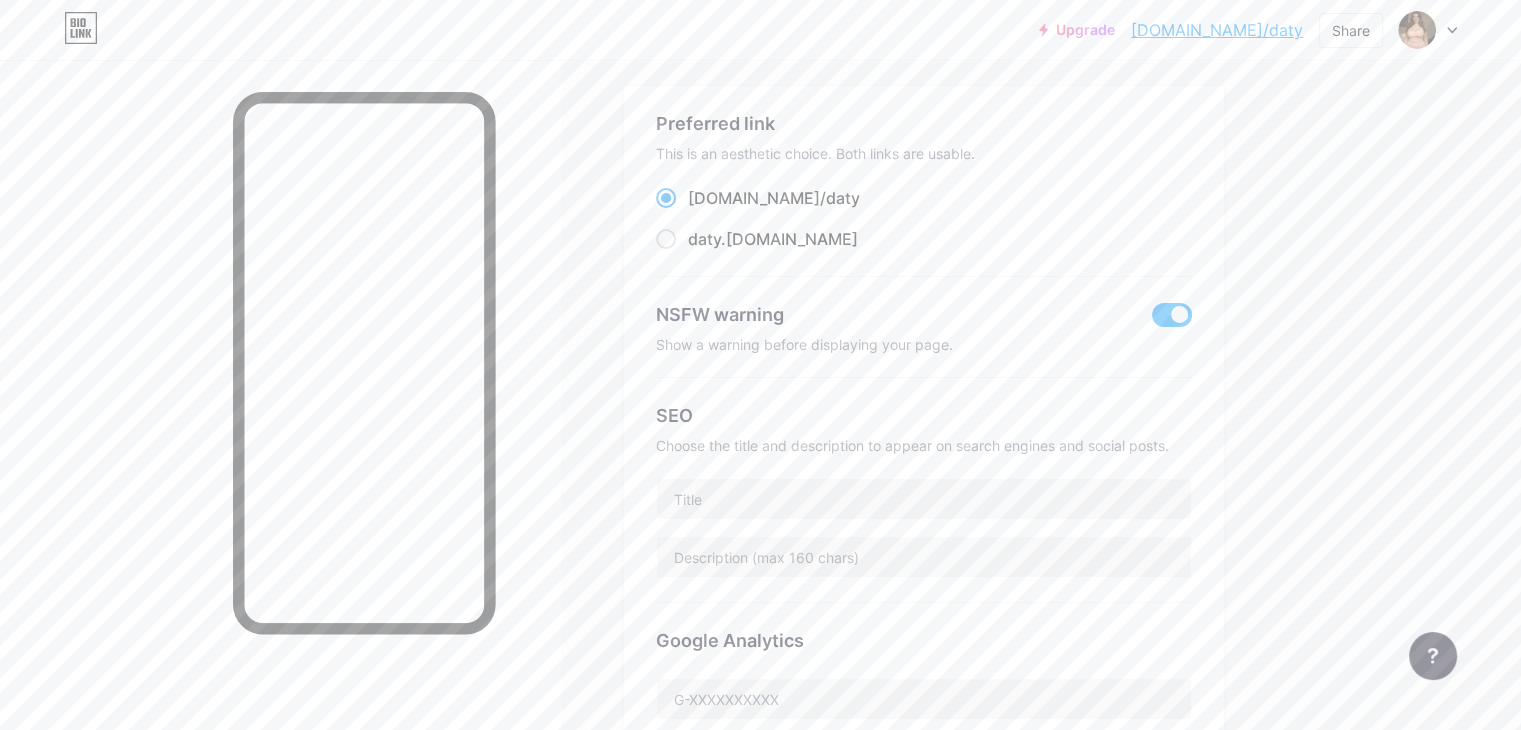 drag, startPoint x: 859, startPoint y: 200, endPoint x: 815, endPoint y: 199, distance: 44.011364 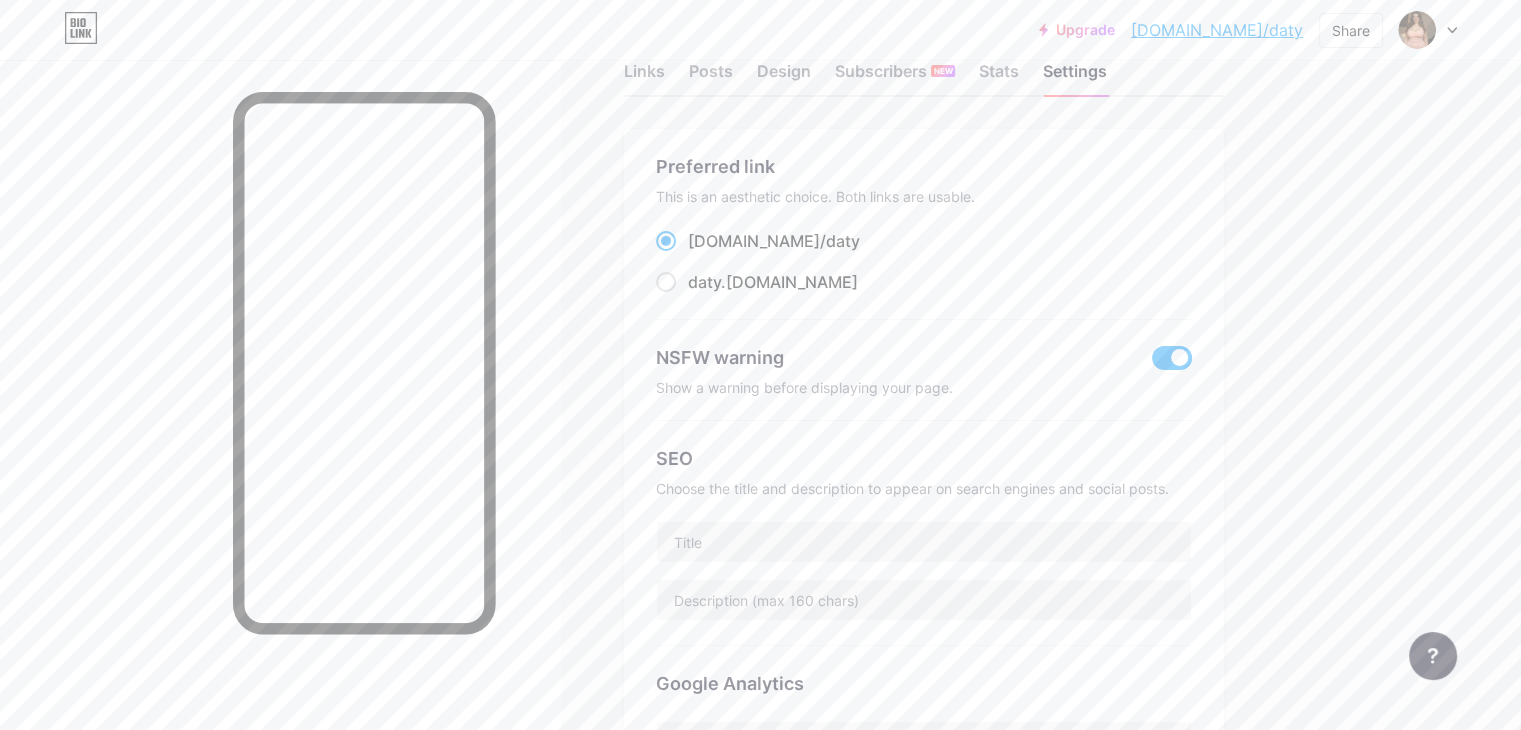 scroll, scrollTop: 0, scrollLeft: 0, axis: both 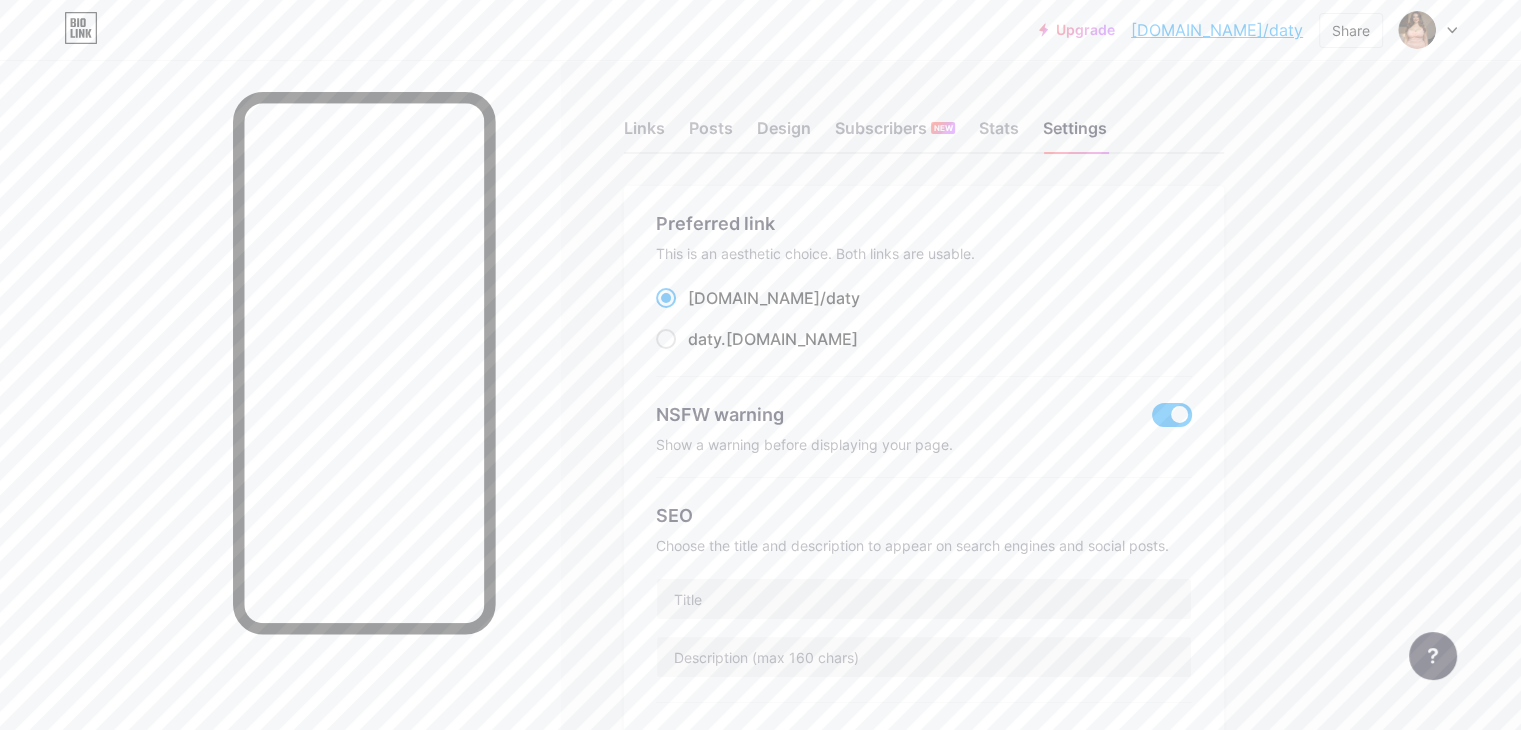 click at bounding box center [1172, 415] 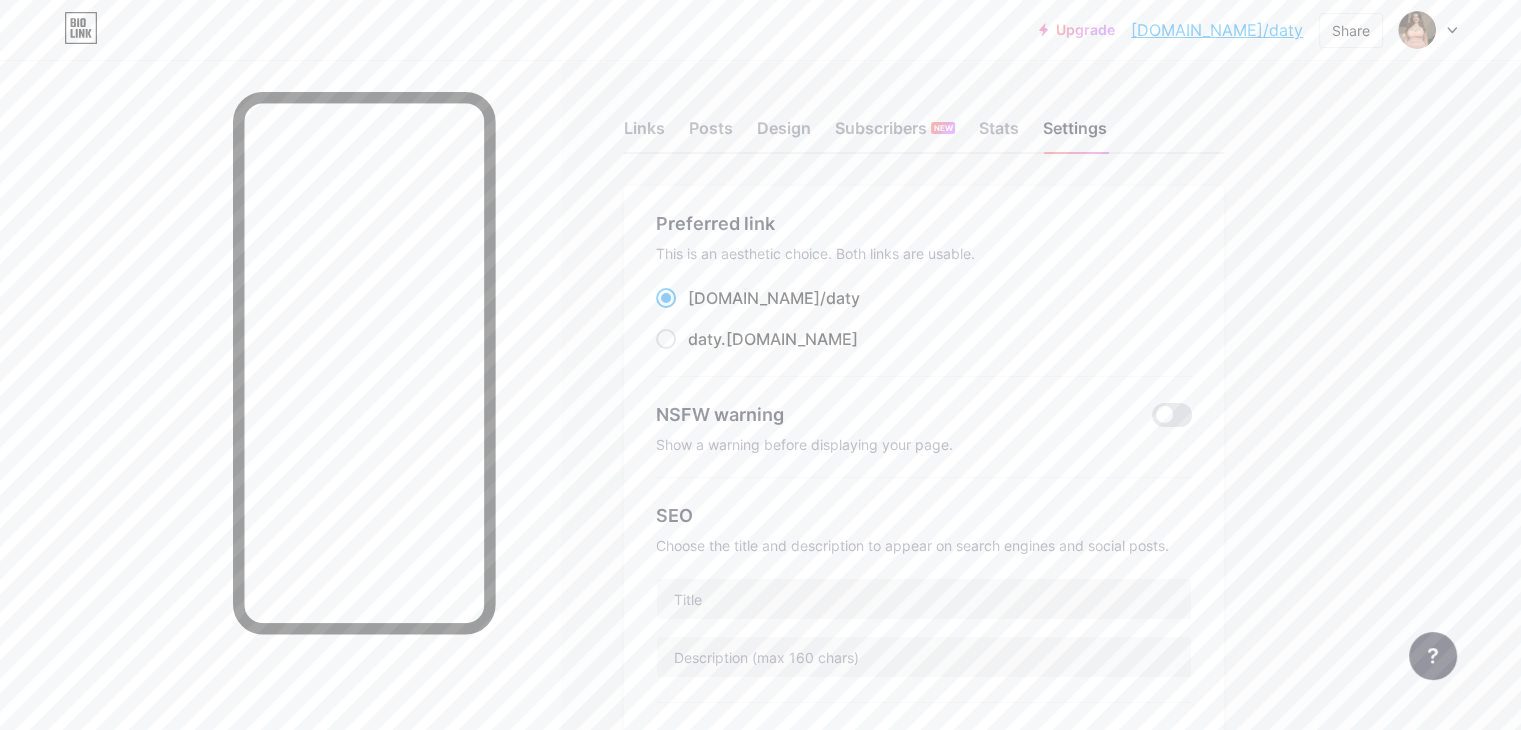 click on "Upgrade   bio.link/daty   bio.link/daty   Share               Switch accounts     💖DATING SITE ⬇️CLICK⬇️   bio.link/daty       + Add a new page        Account settings   Logout   Link Copied
Links
Posts
Design
Subscribers
NEW
Stats
Settings     Preferred link   This is an aesthetic choice. Both links are usable.
bio.link/ daty       daty .bio.link
NSFW warning       Show a warning before displaying your page.     SEO   Choose the title and description to appear on search engines and social posts.           Google Analytics       My username   bio.link/   daty           Pro Links   PRO   Custom Domain   Try your own custom domain eg: jaseem.com   Set
up domain             Emoji link   Add emojis to your link eg: bio.link/😄😭🥵   Create
Go to  Help Center  to learn more or to contact support.   Changes saved           Feature requests" at bounding box center (760, 783) 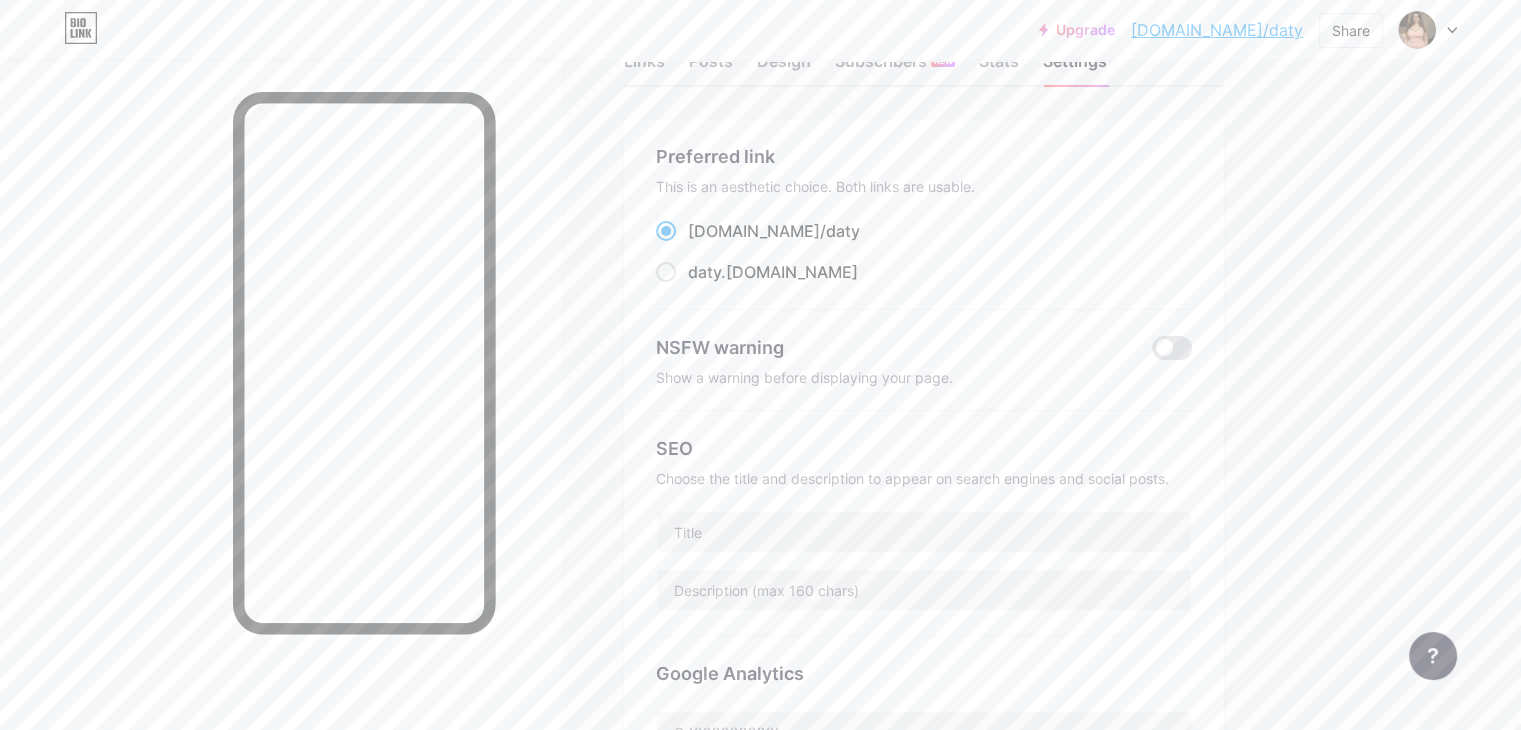 scroll, scrollTop: 0, scrollLeft: 0, axis: both 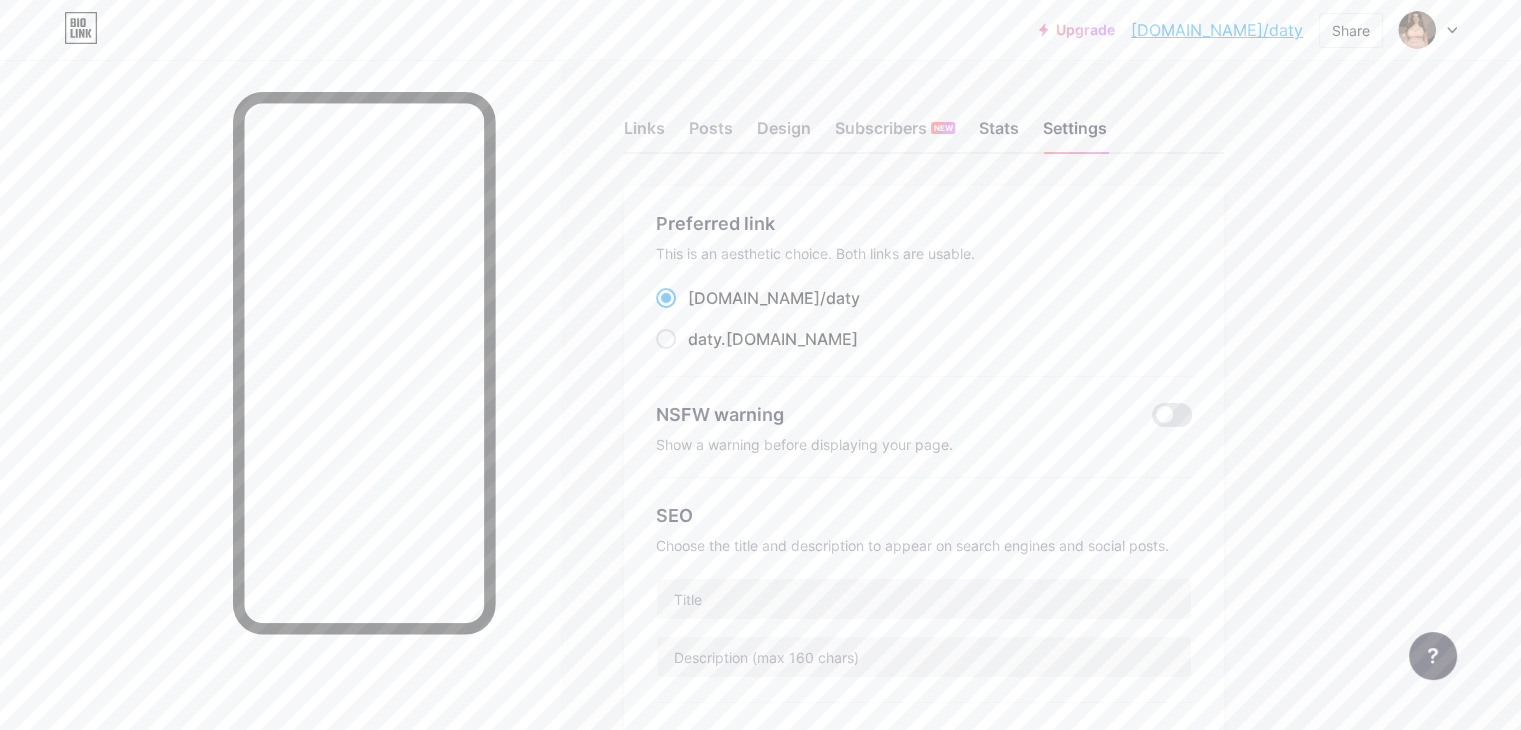 click on "Stats" at bounding box center [999, 134] 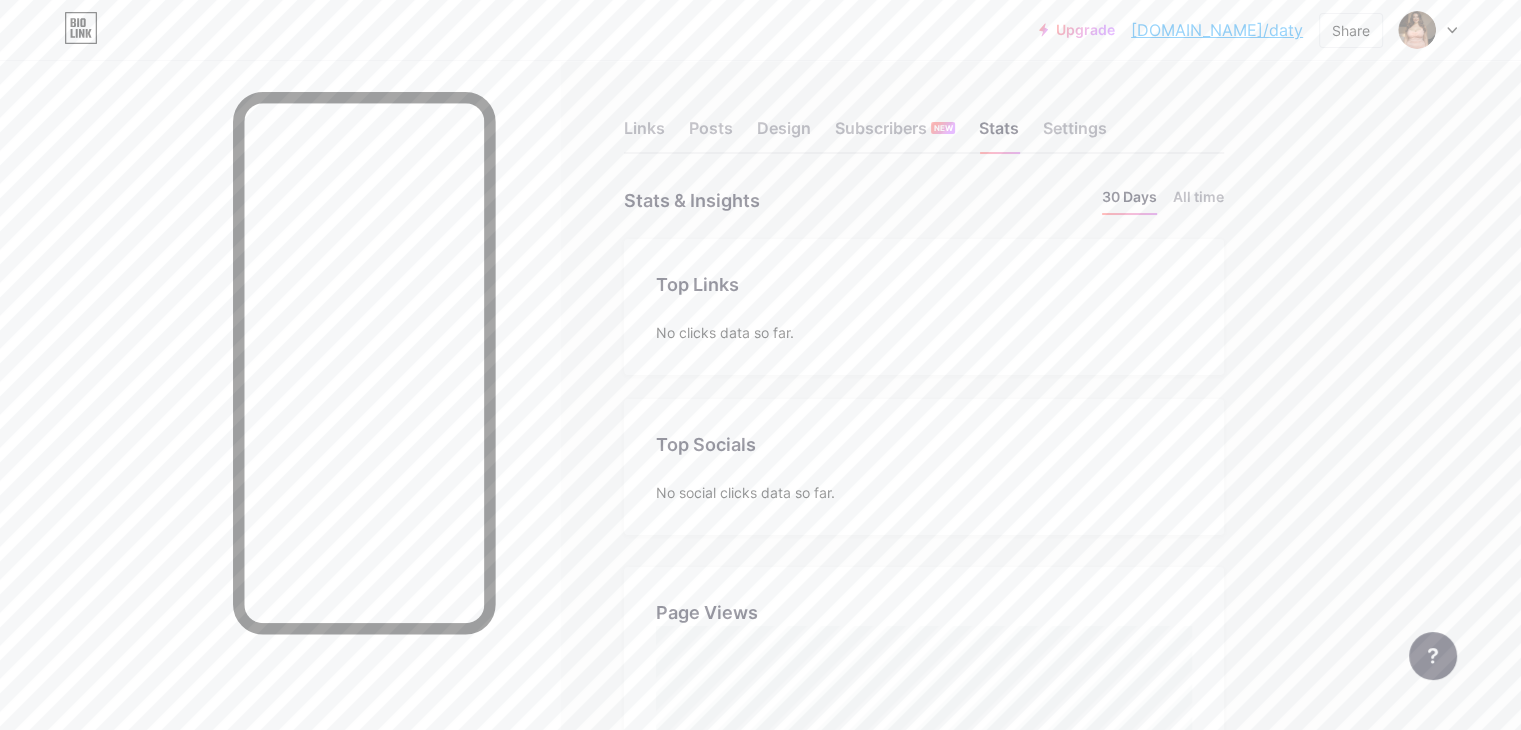 scroll, scrollTop: 999270, scrollLeft: 998479, axis: both 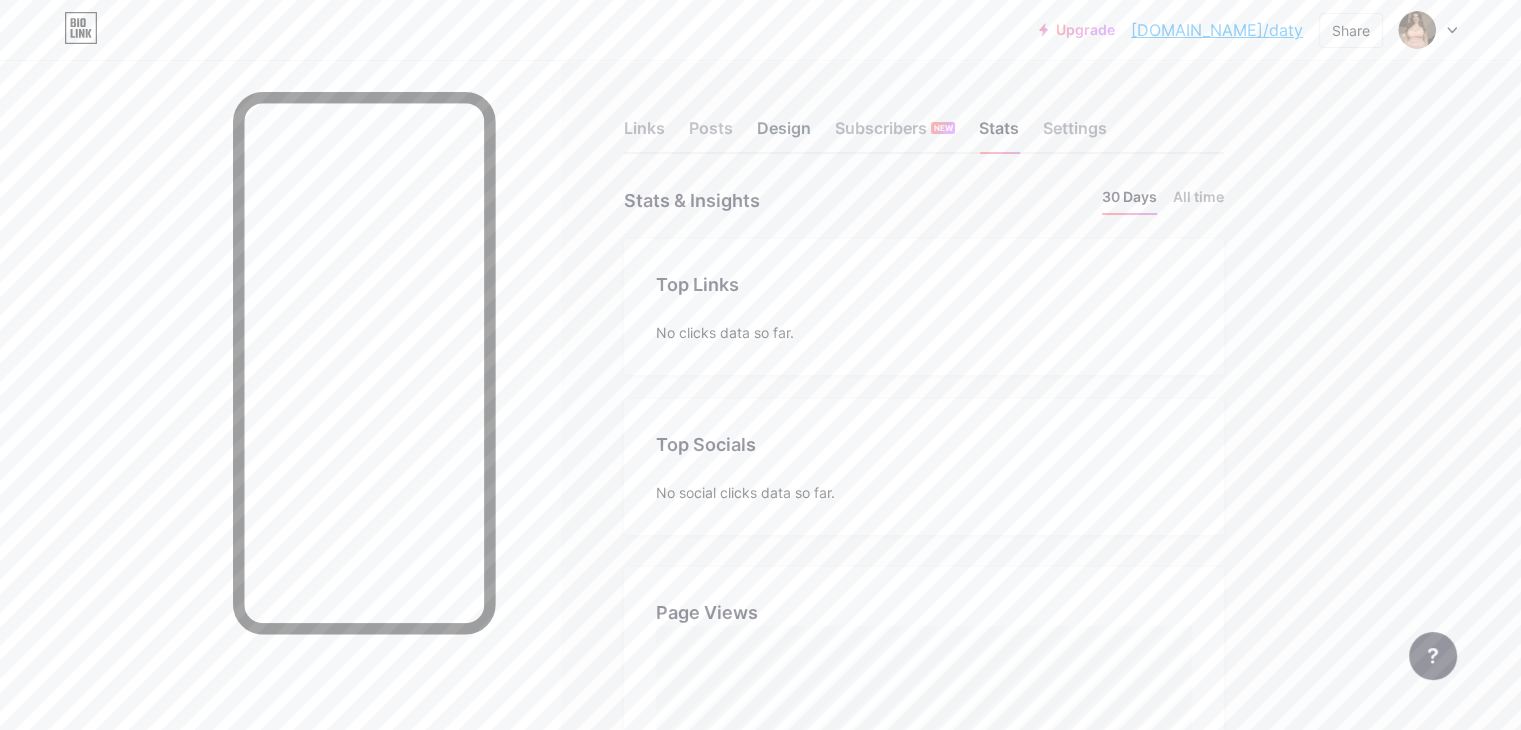 click on "Design" at bounding box center [784, 134] 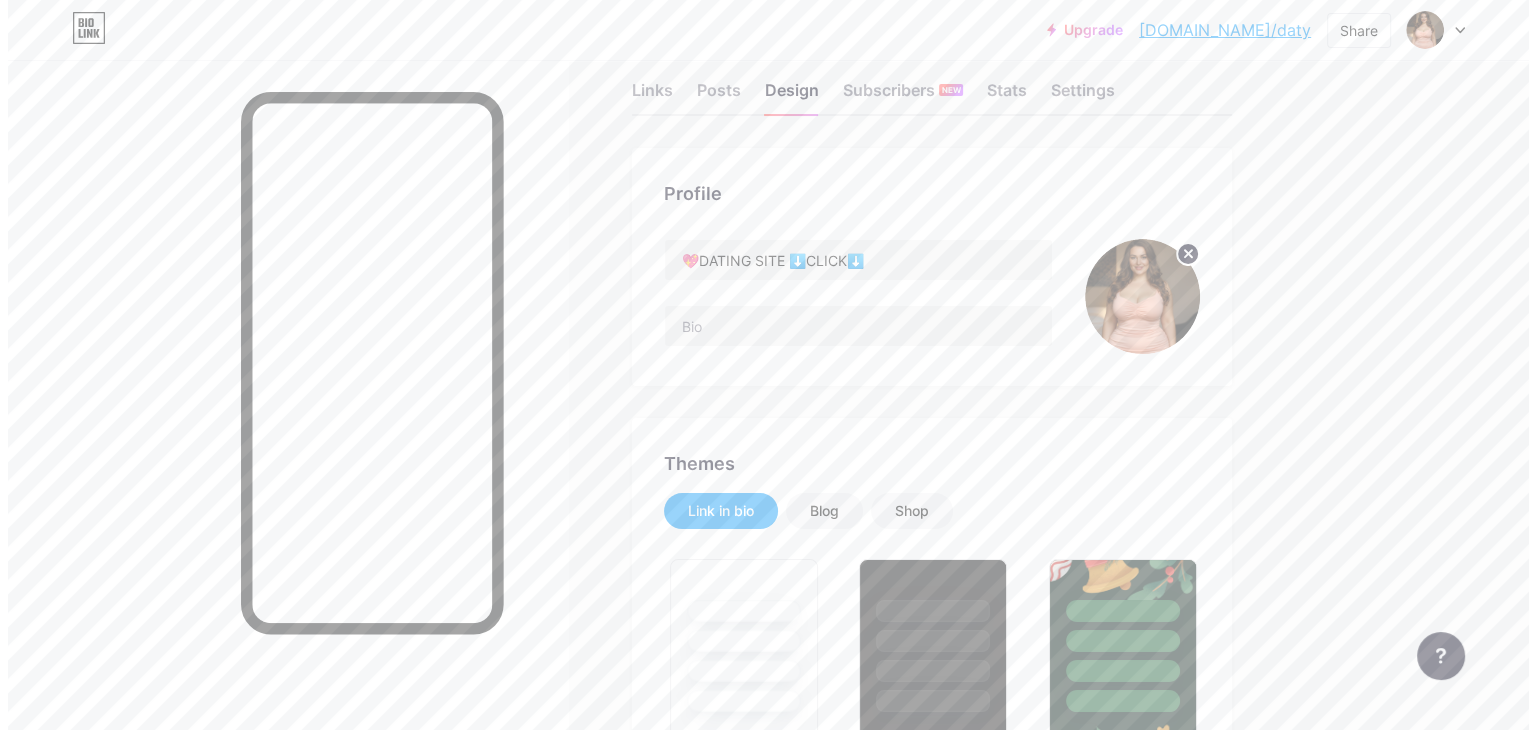 scroll, scrollTop: 0, scrollLeft: 0, axis: both 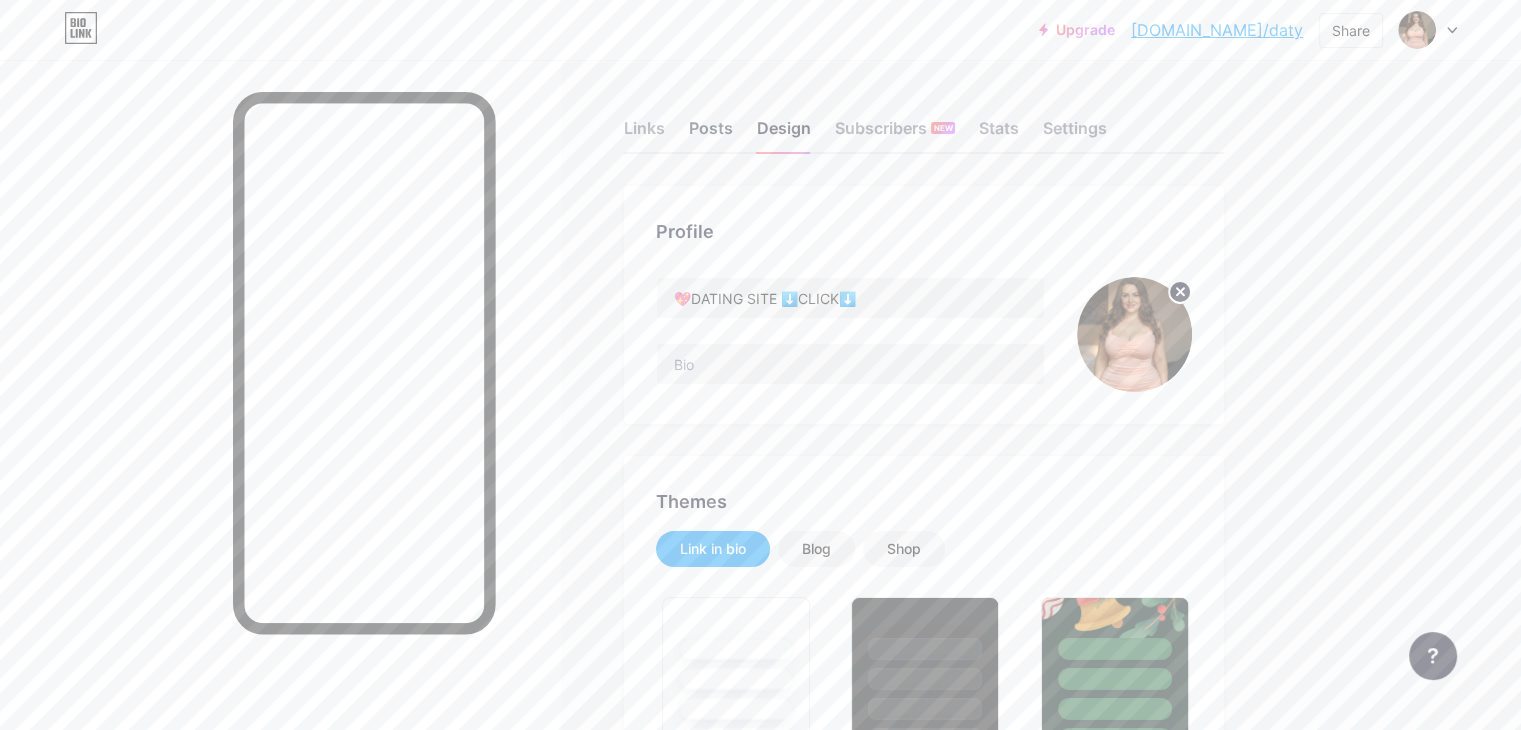 click on "Posts" at bounding box center [711, 134] 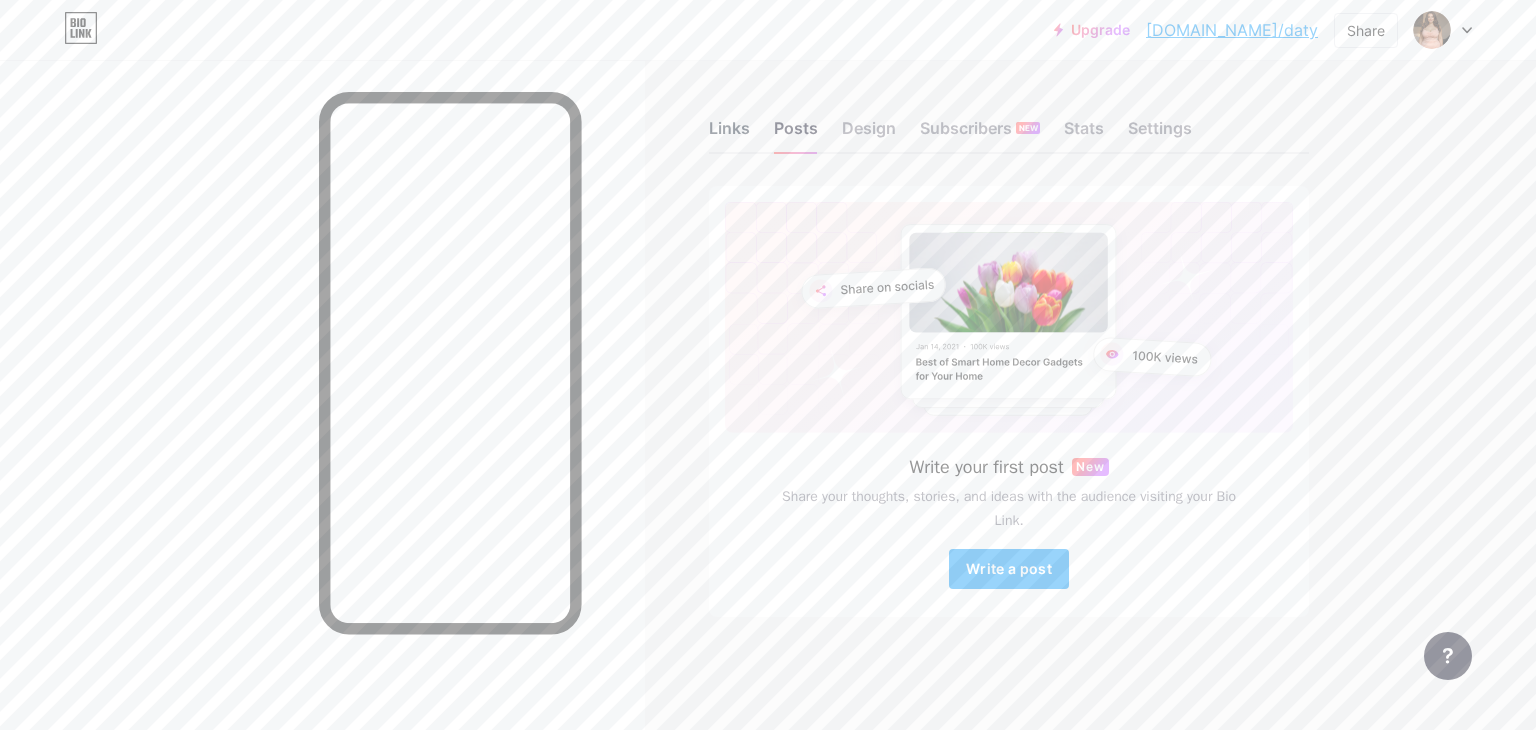 click on "Links" at bounding box center (729, 134) 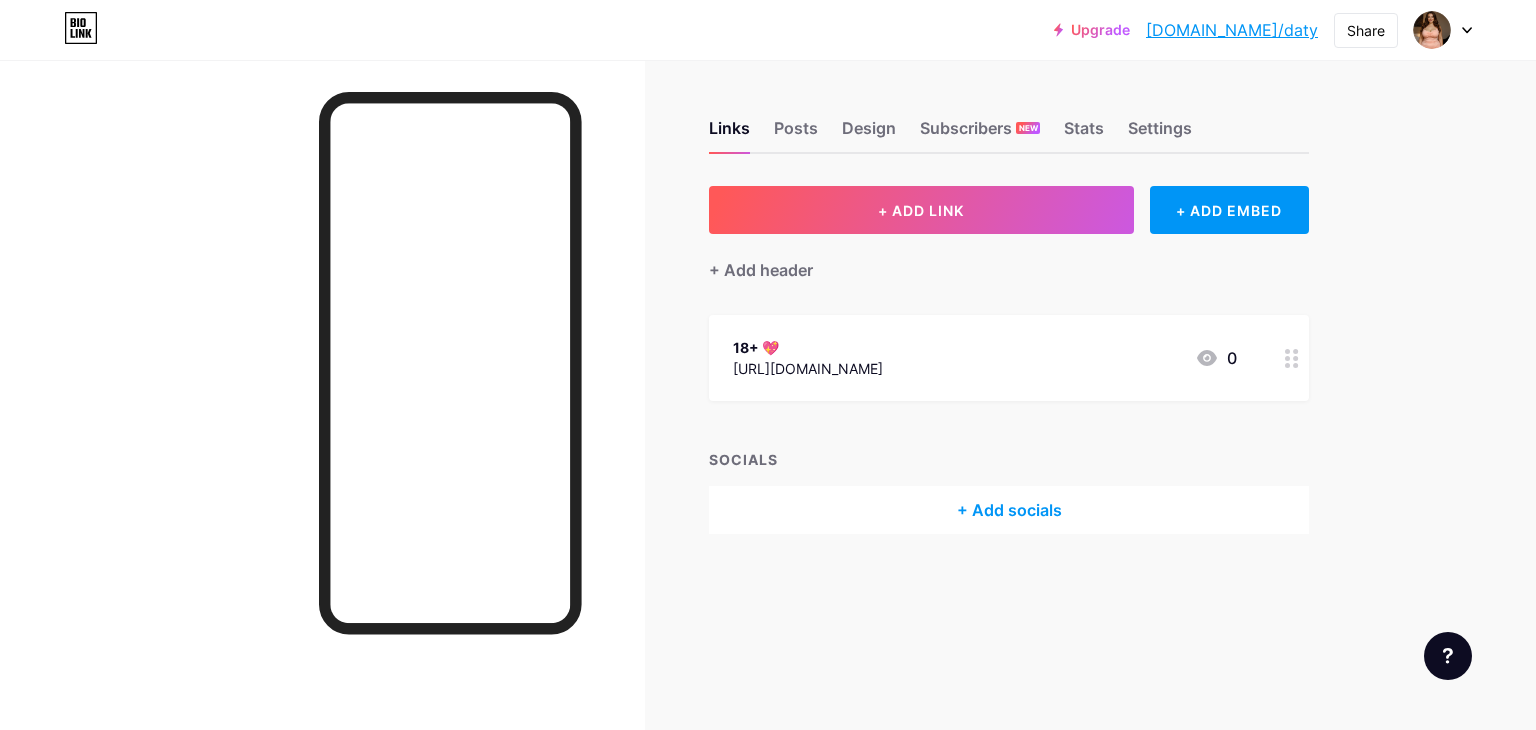 scroll, scrollTop: 0, scrollLeft: 0, axis: both 